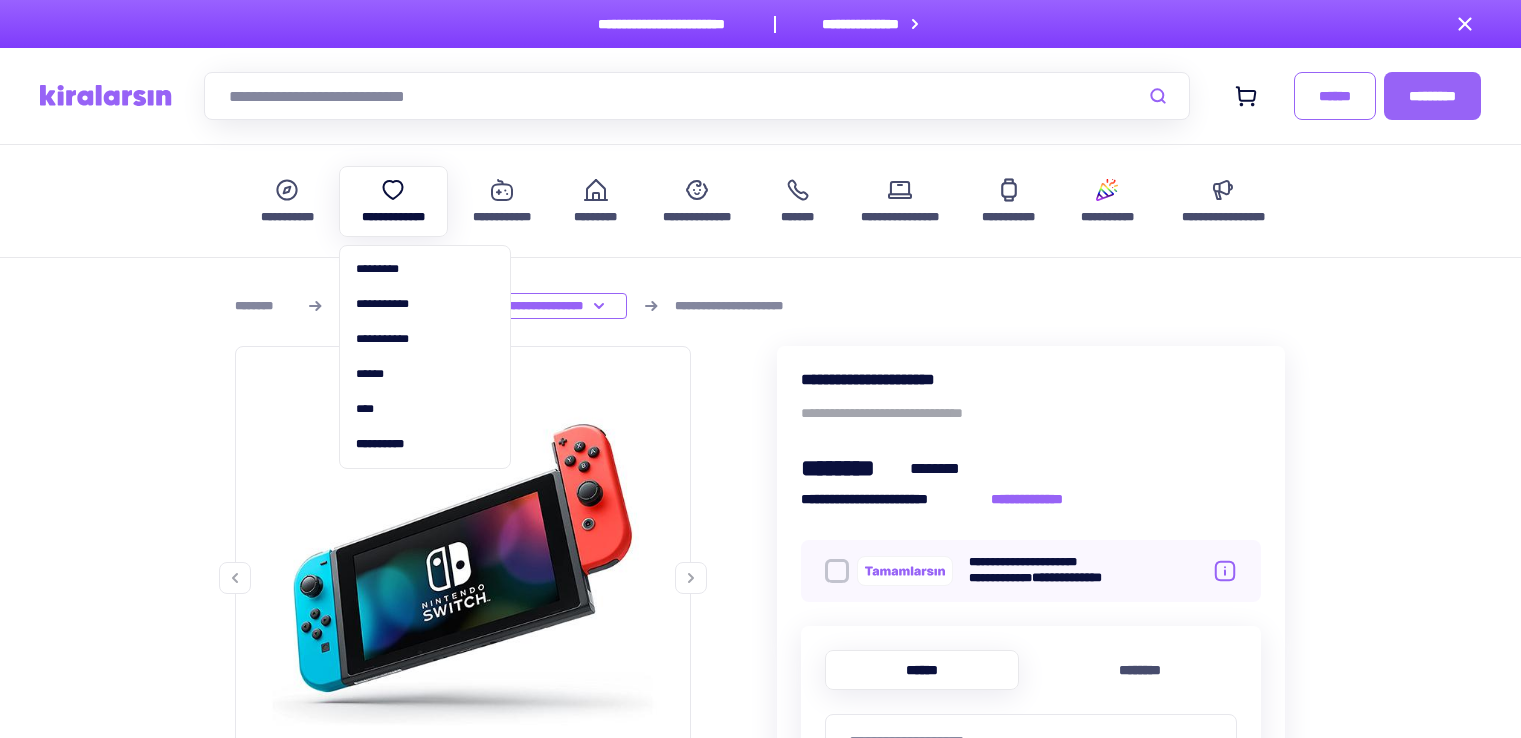 scroll, scrollTop: 0, scrollLeft: 0, axis: both 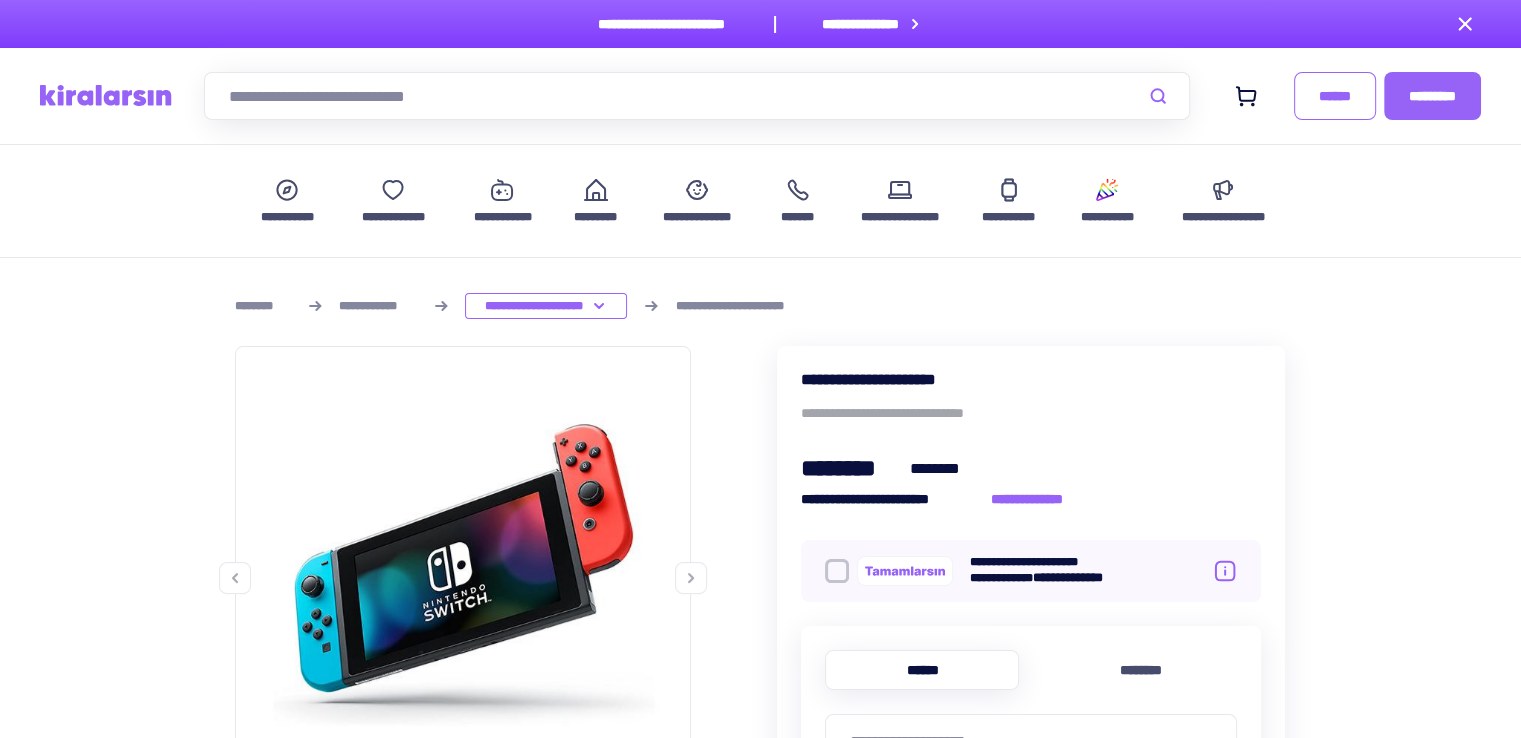 click at bounding box center [697, 96] 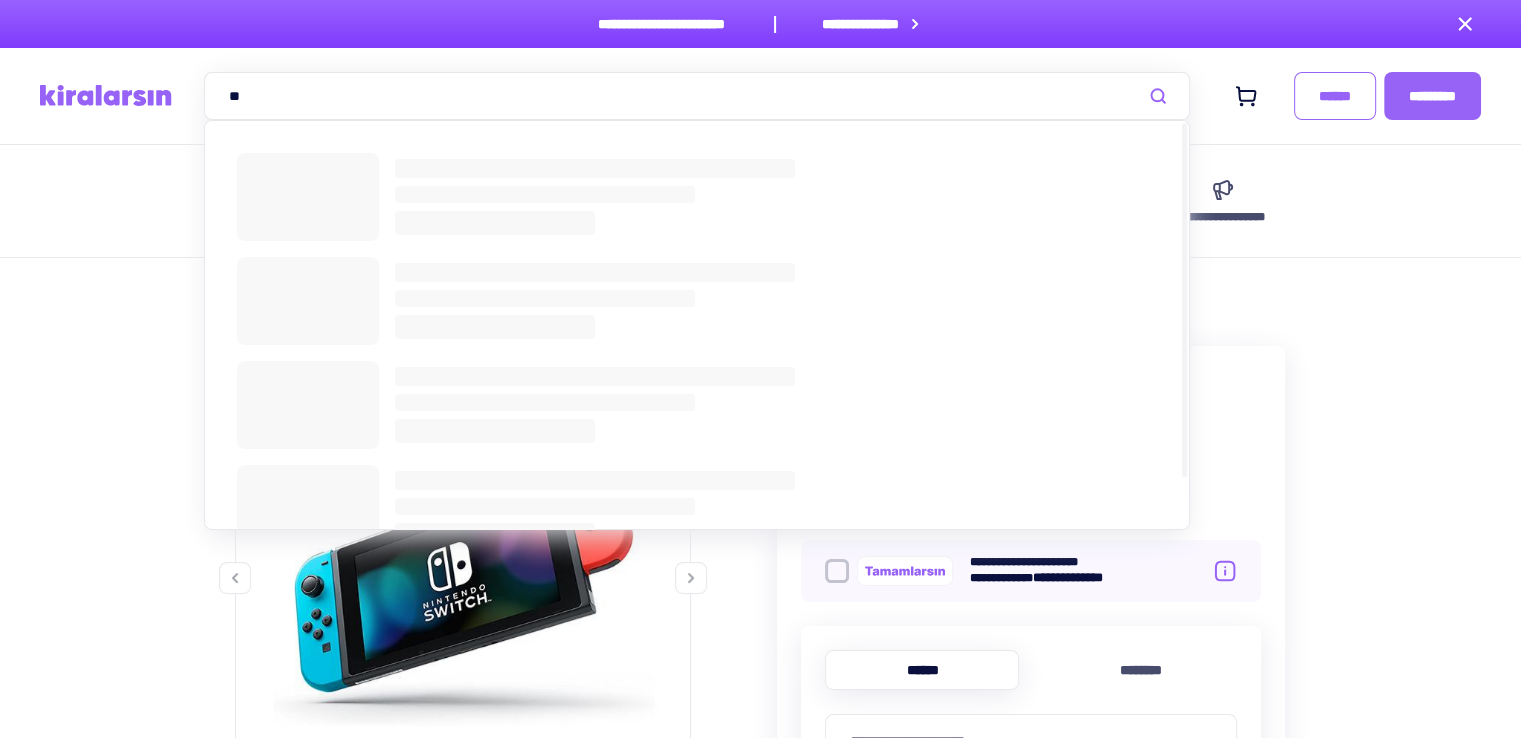 type on "**" 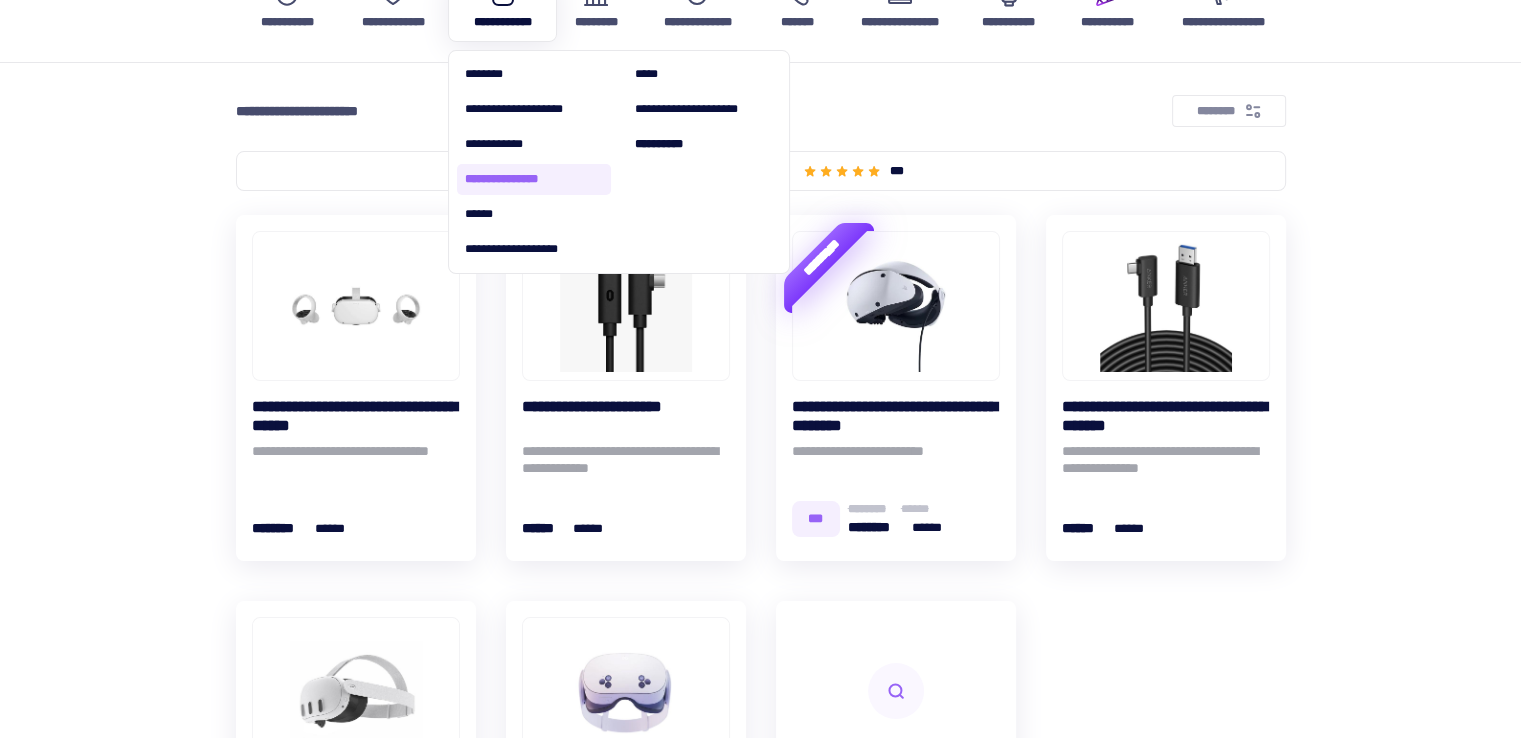 scroll, scrollTop: 200, scrollLeft: 0, axis: vertical 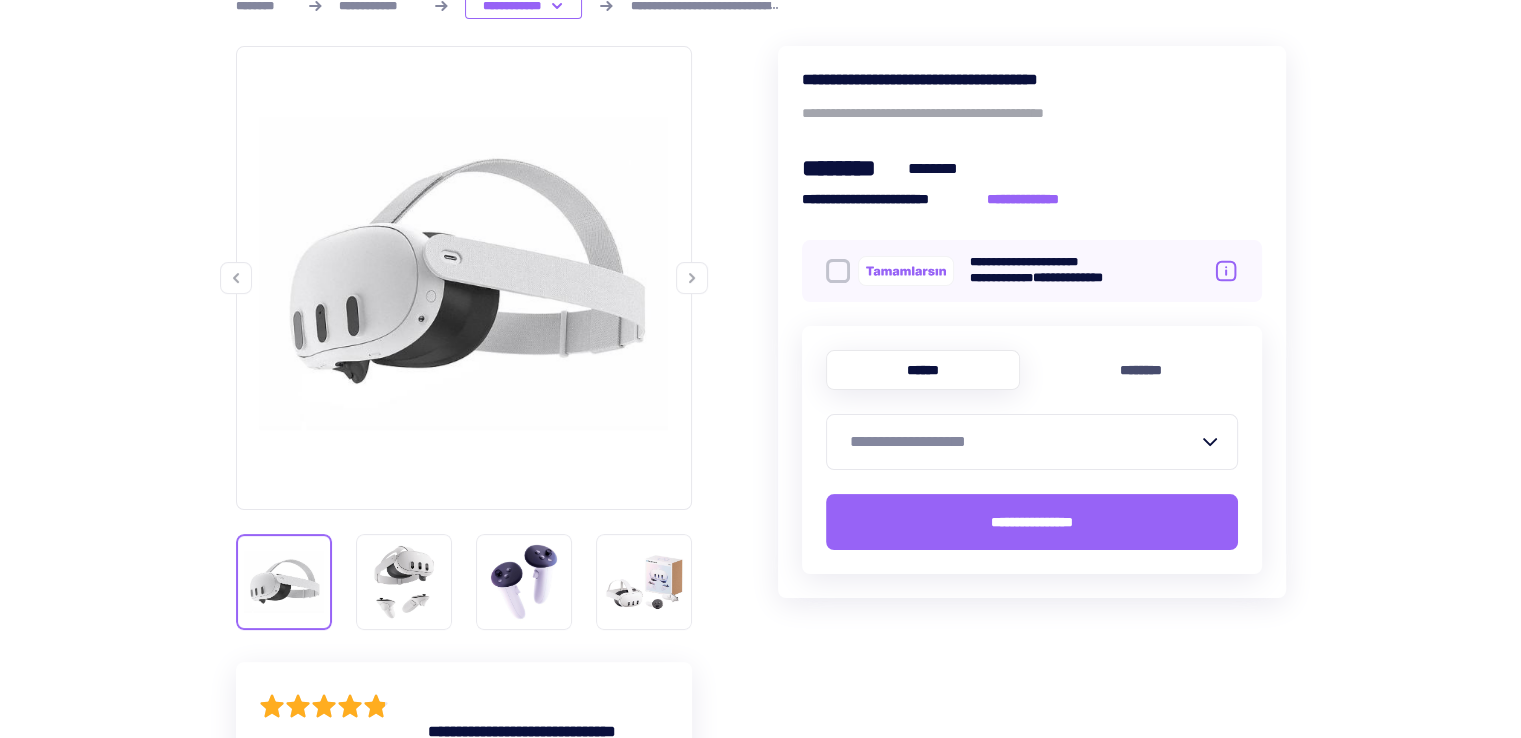 click on "********" at bounding box center [852, 168] 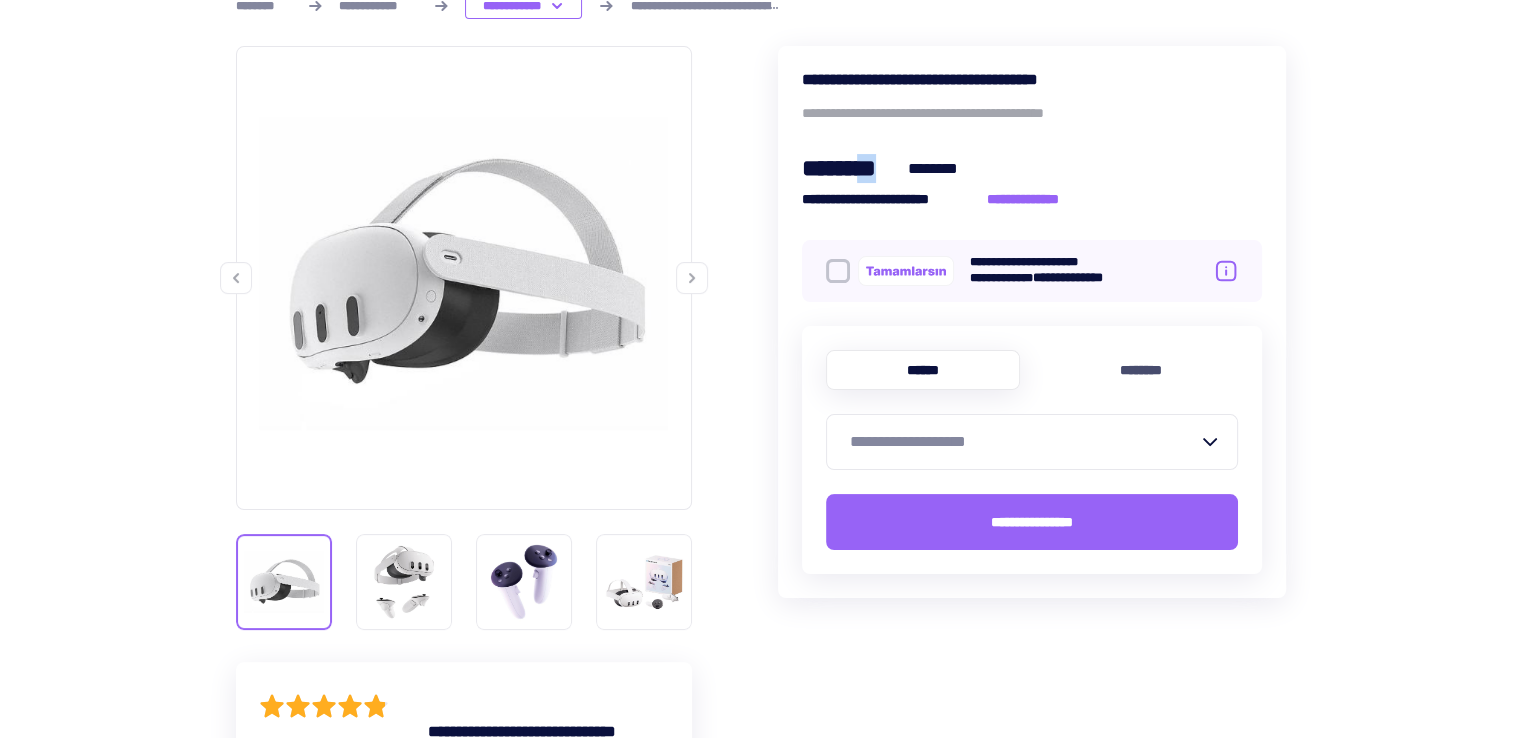 click on "********" at bounding box center [852, 168] 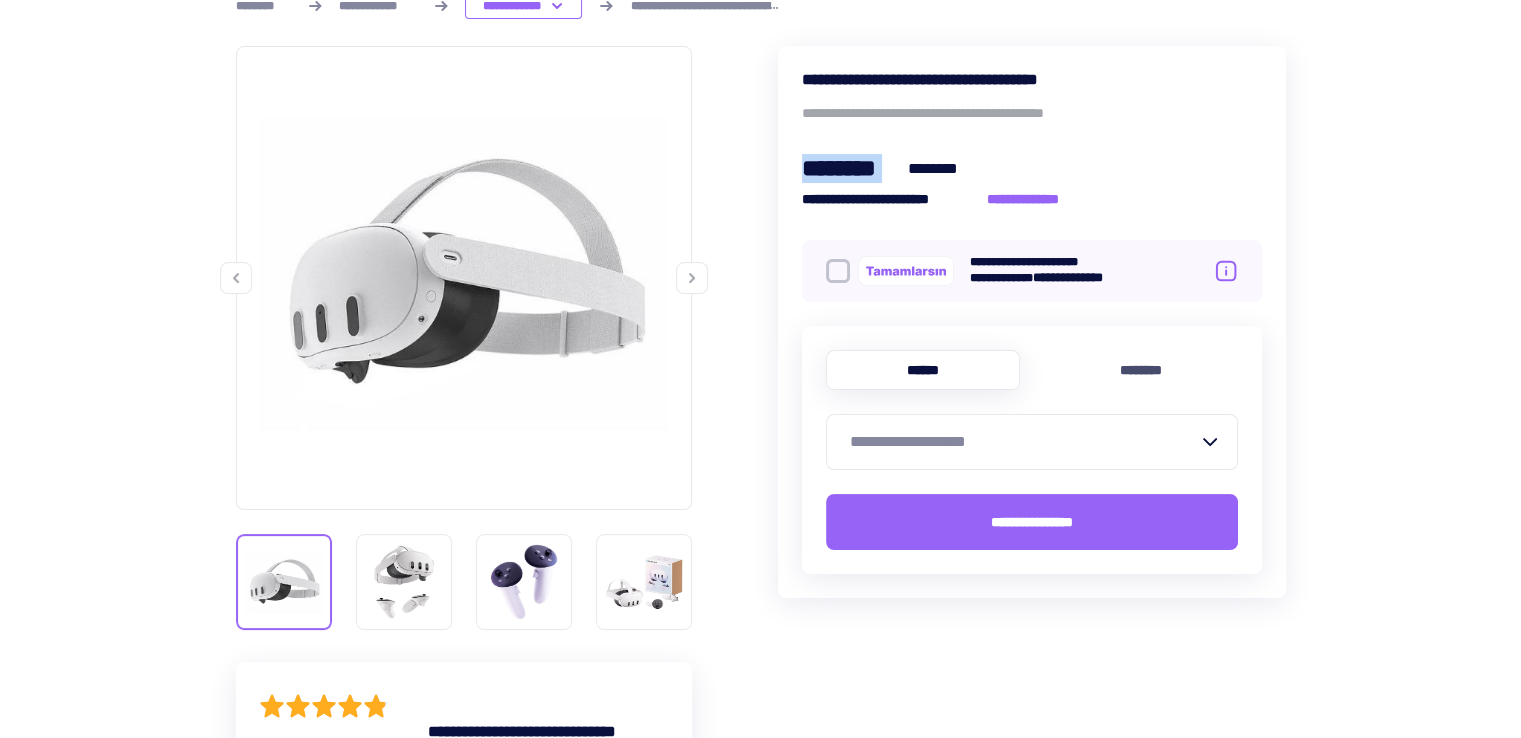 click on "********" at bounding box center [852, 168] 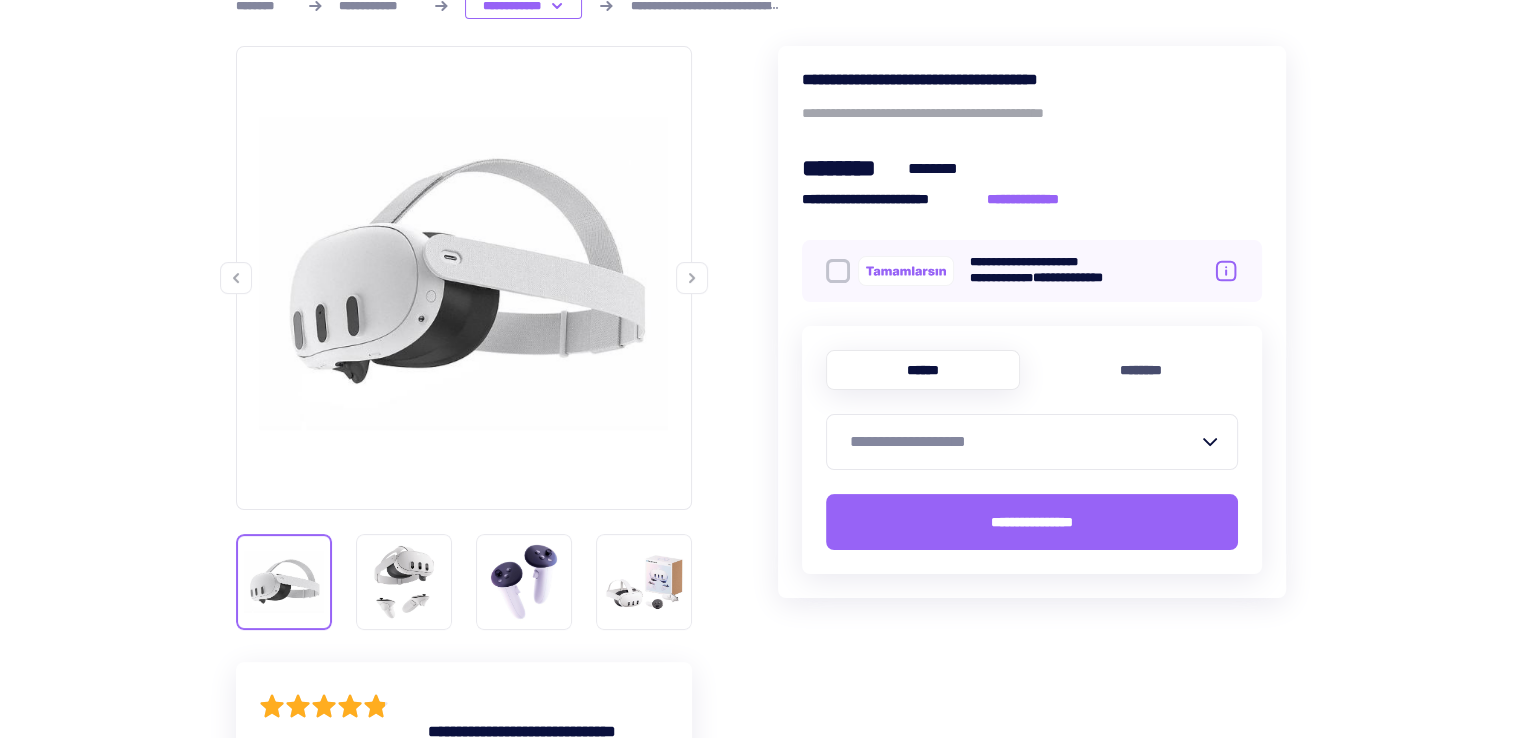 click on "********" at bounding box center (936, 168) 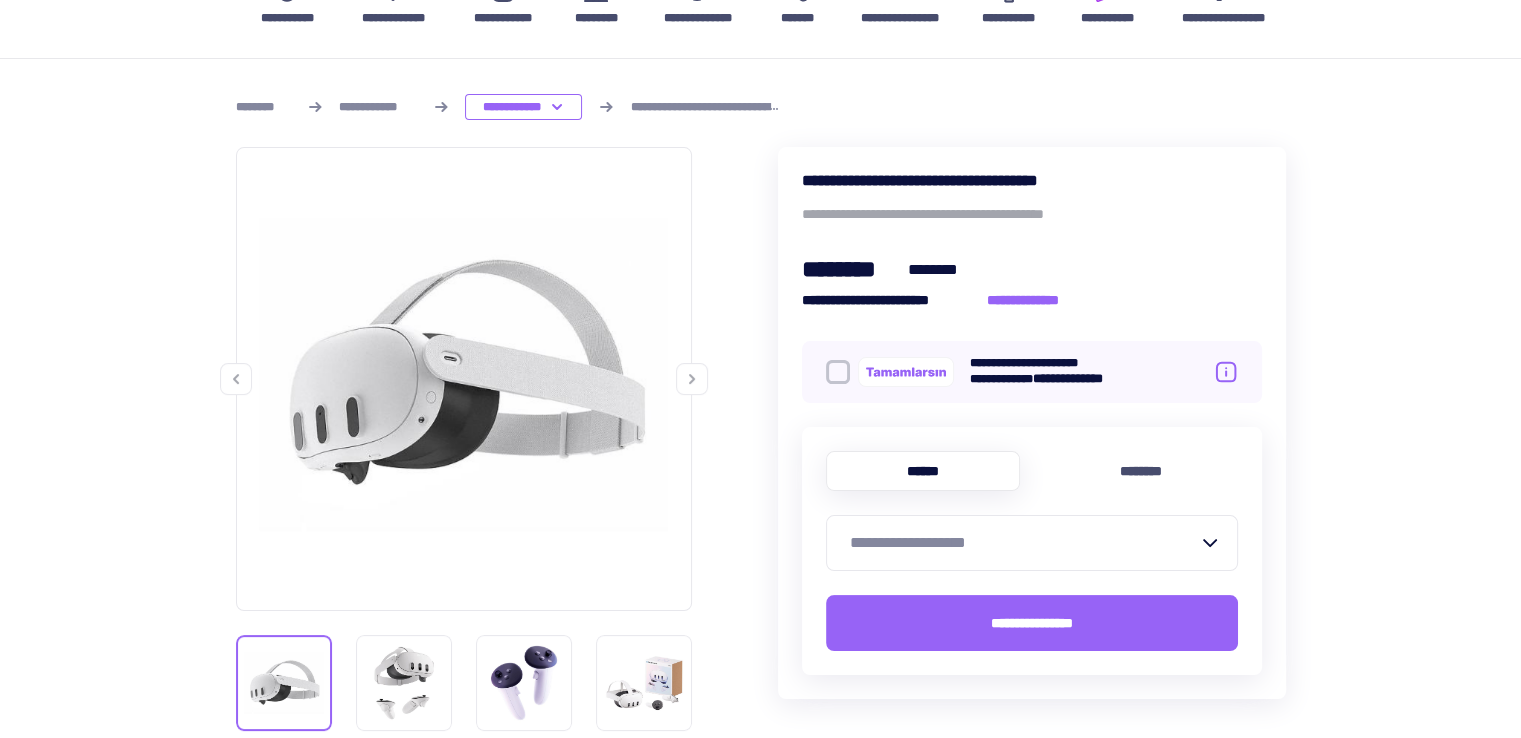 scroll, scrollTop: 200, scrollLeft: 0, axis: vertical 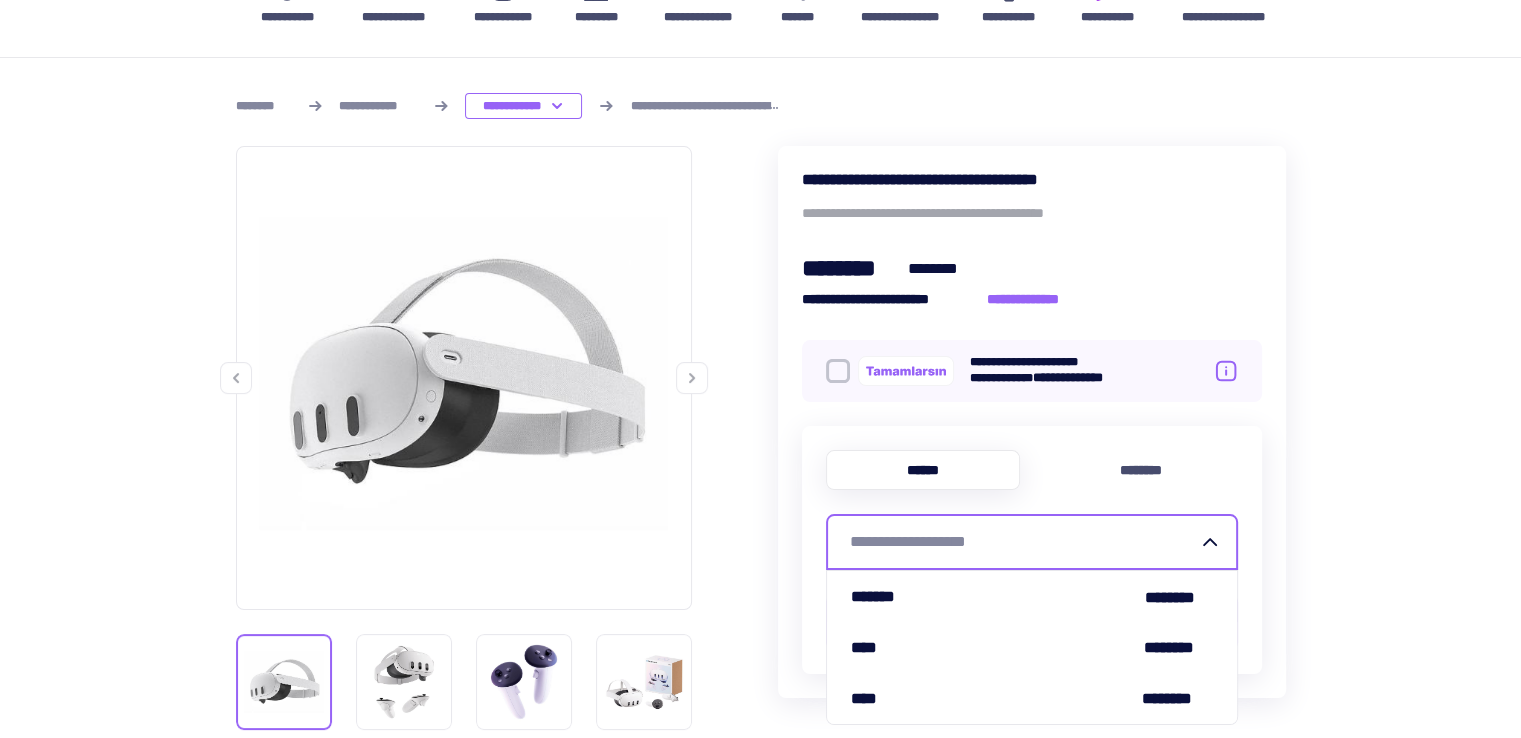 click on "**********" at bounding box center [1024, 542] 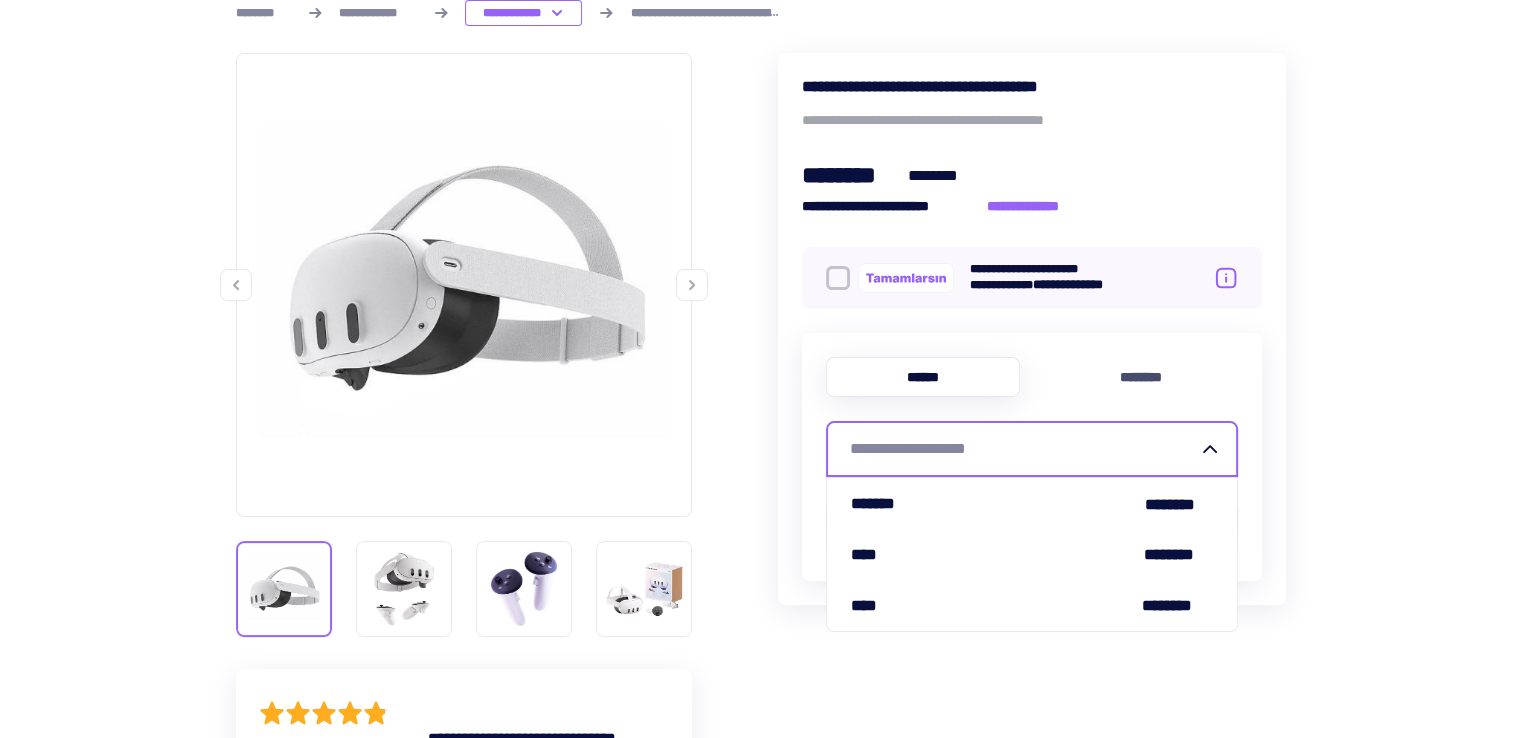scroll, scrollTop: 300, scrollLeft: 0, axis: vertical 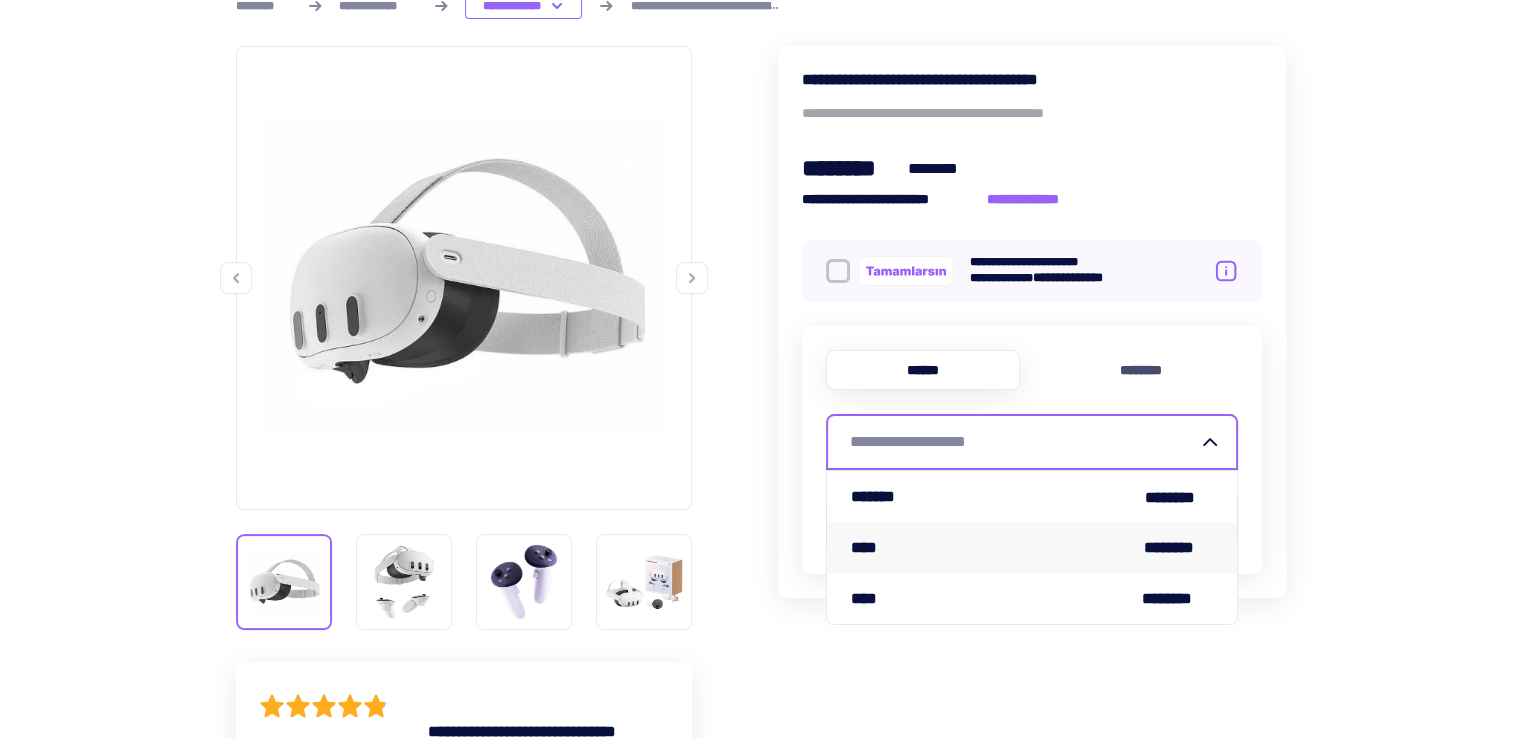 click on "**** ********" at bounding box center [1032, 547] 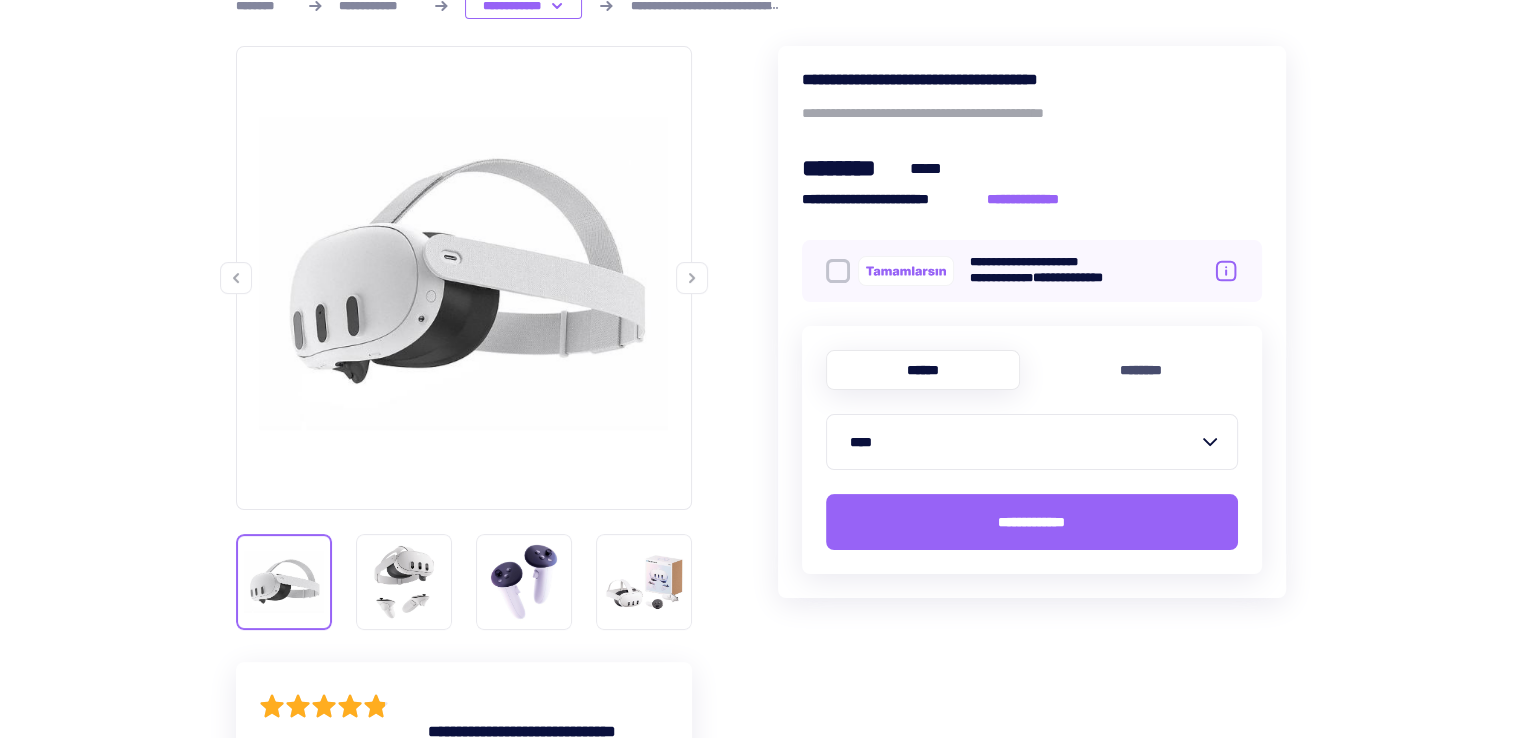 click 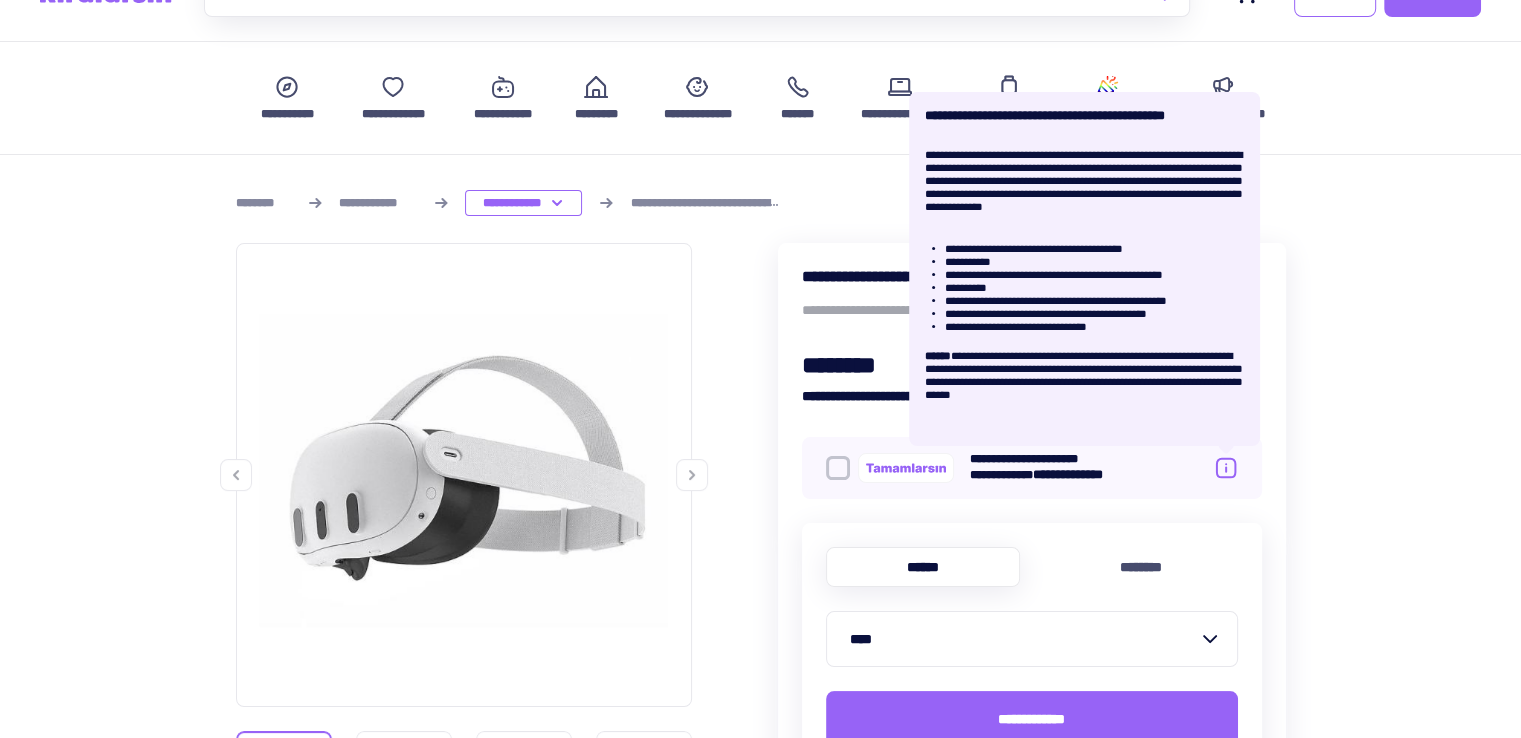 scroll, scrollTop: 100, scrollLeft: 0, axis: vertical 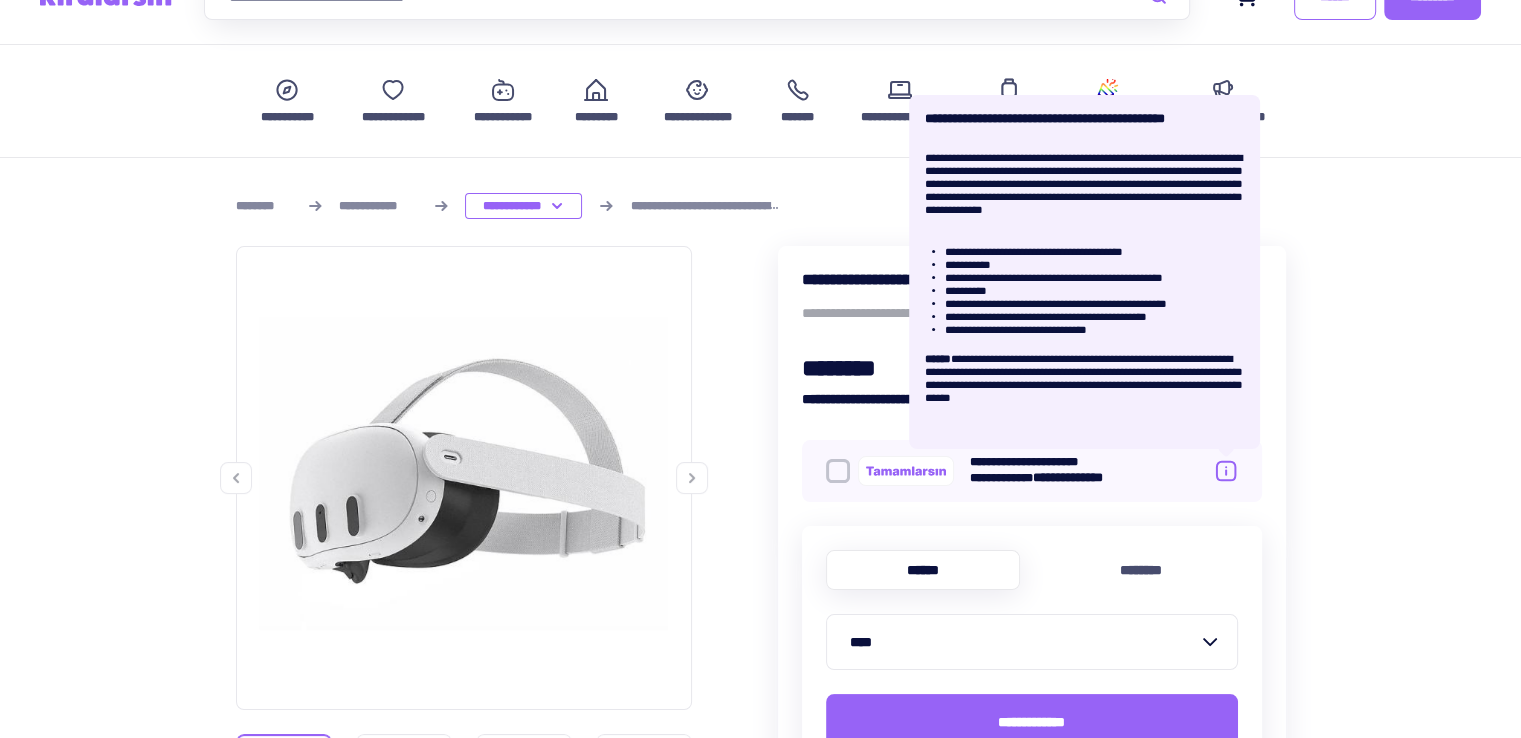 click on "**********" at bounding box center [760, 1448] 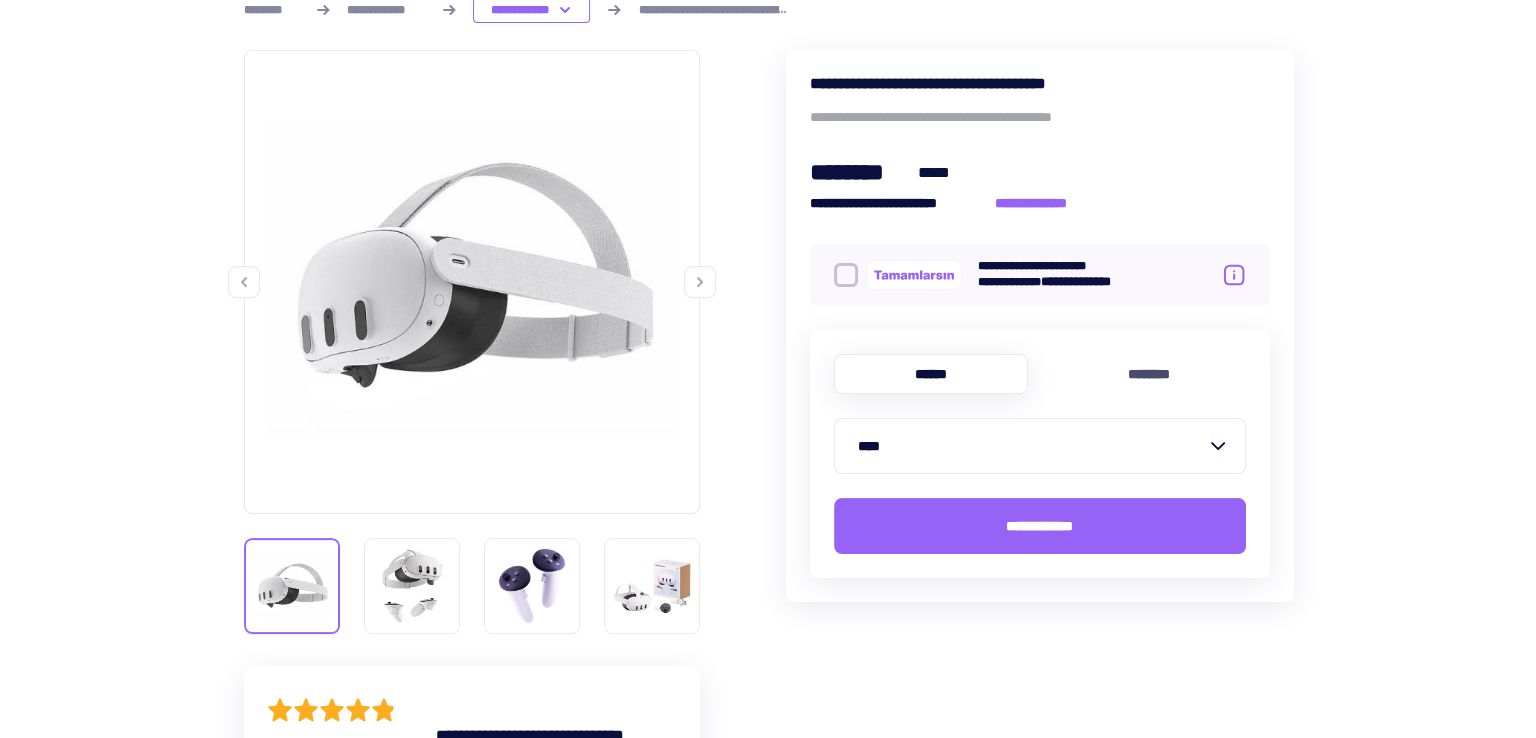 scroll, scrollTop: 300, scrollLeft: 0, axis: vertical 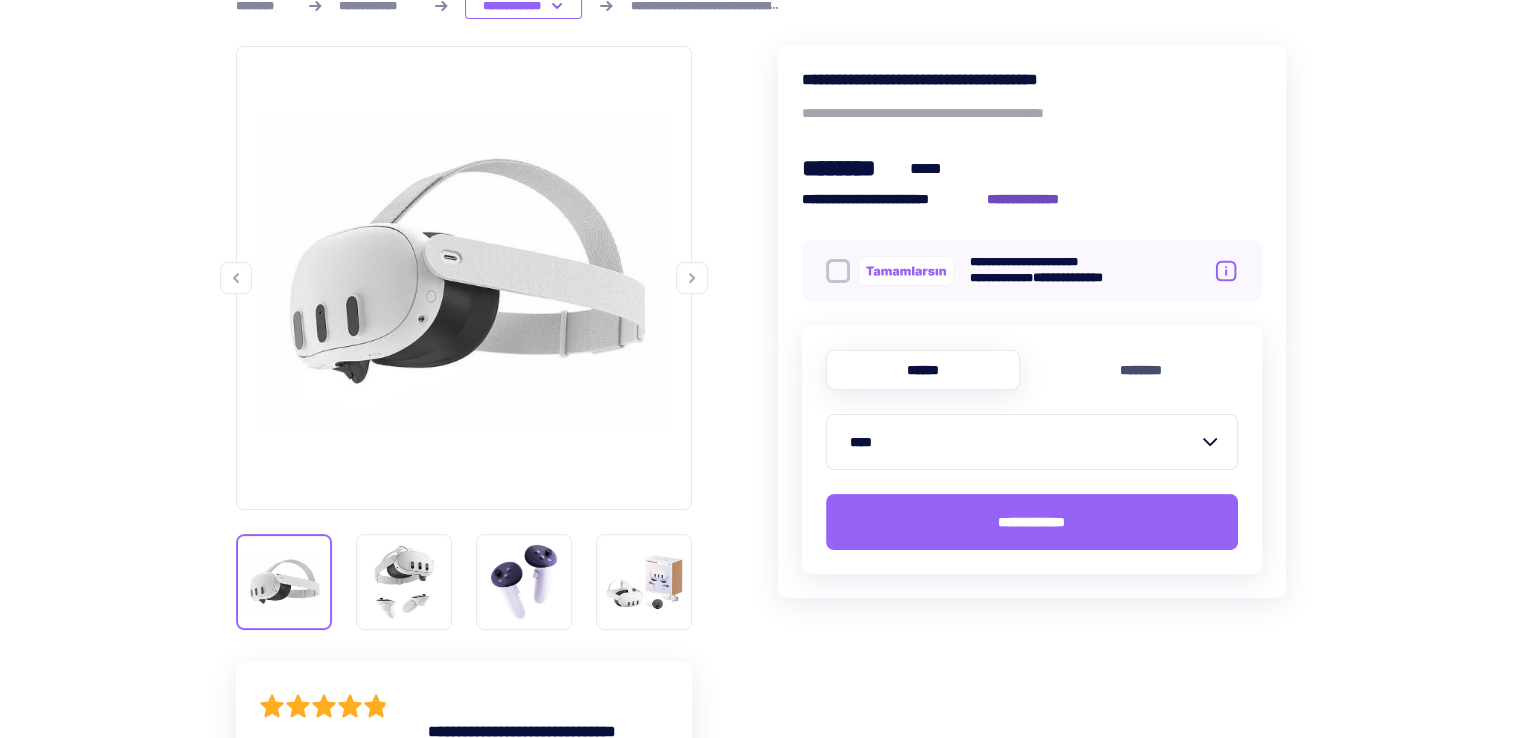 click on "**********" at bounding box center [1034, 199] 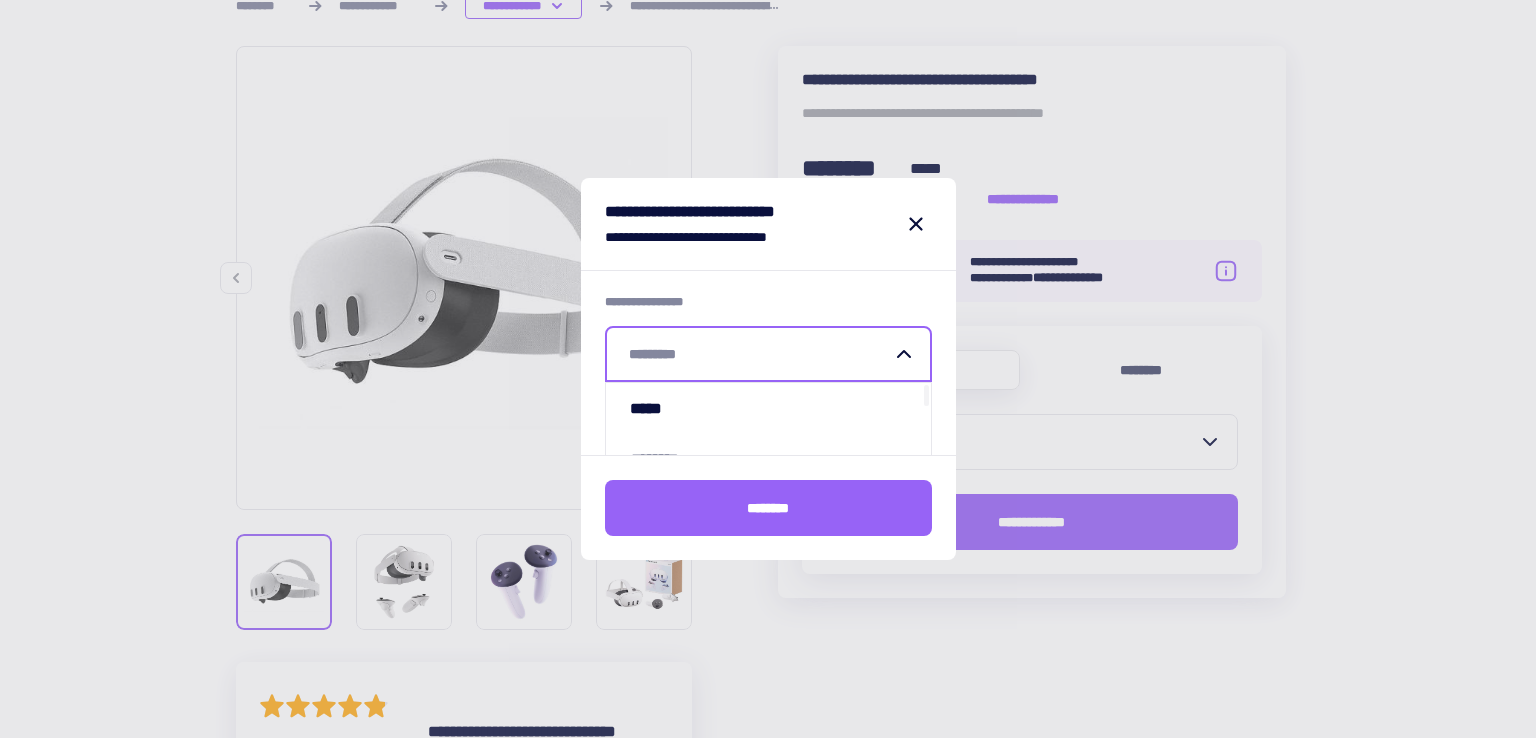 click at bounding box center (760, 354) 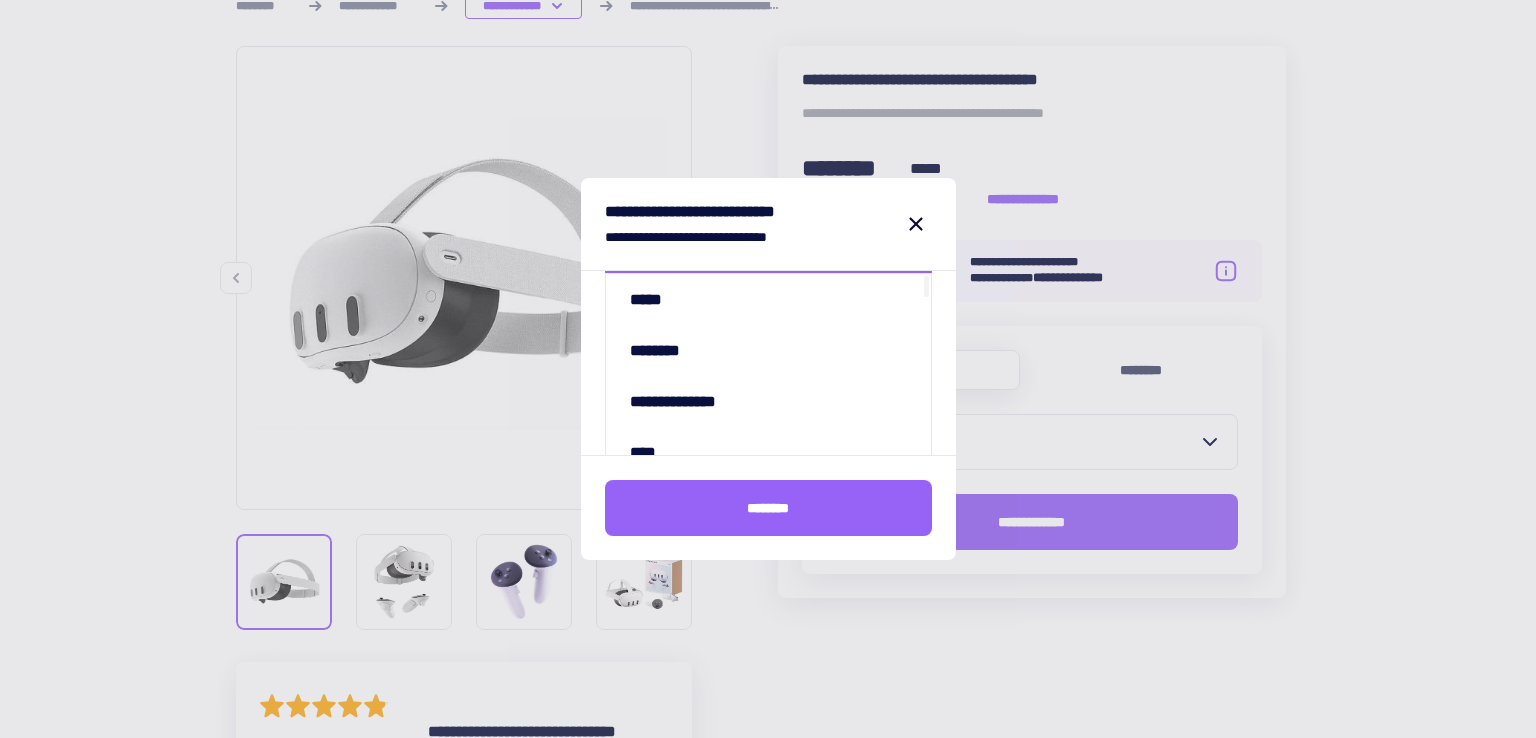 scroll, scrollTop: 132, scrollLeft: 0, axis: vertical 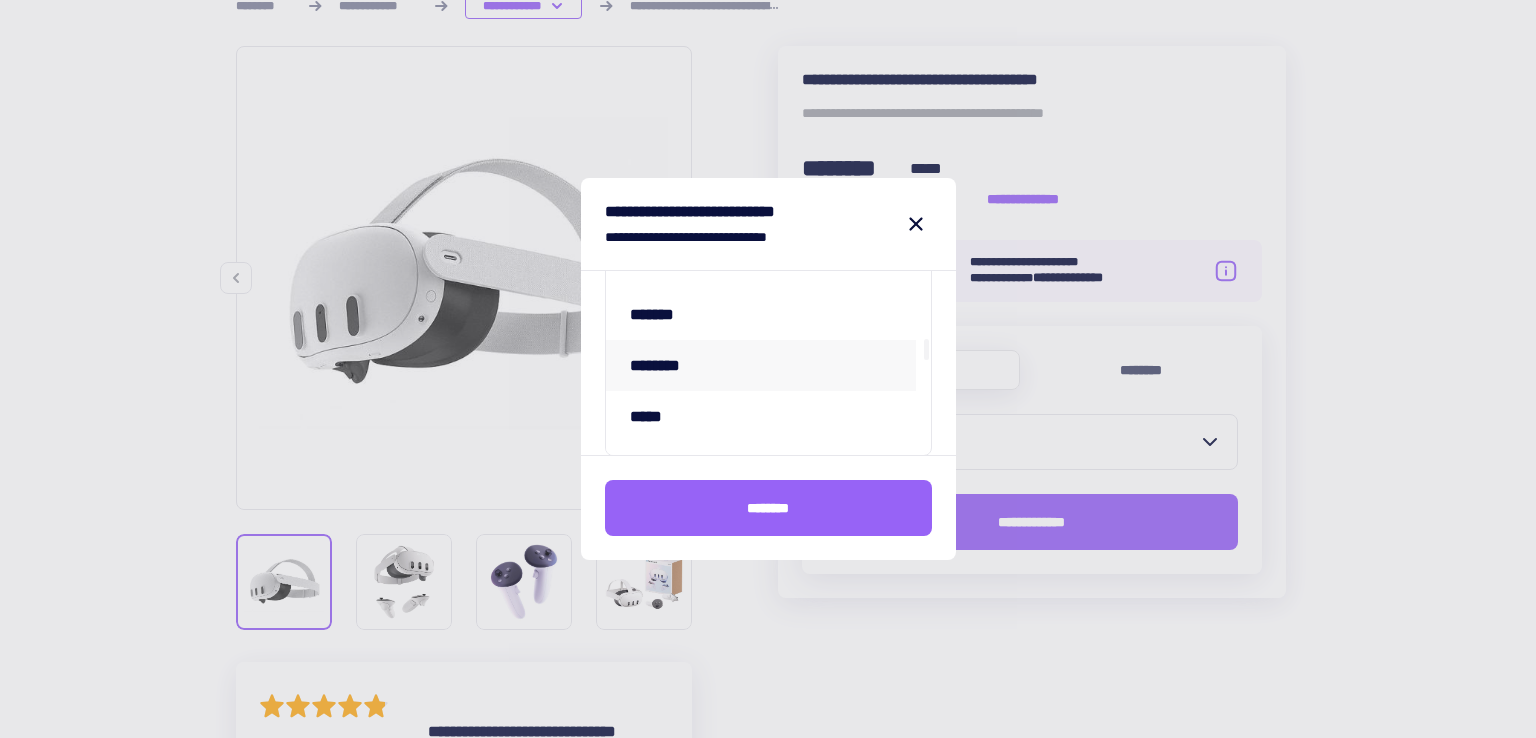 click on "********" at bounding box center [761, 365] 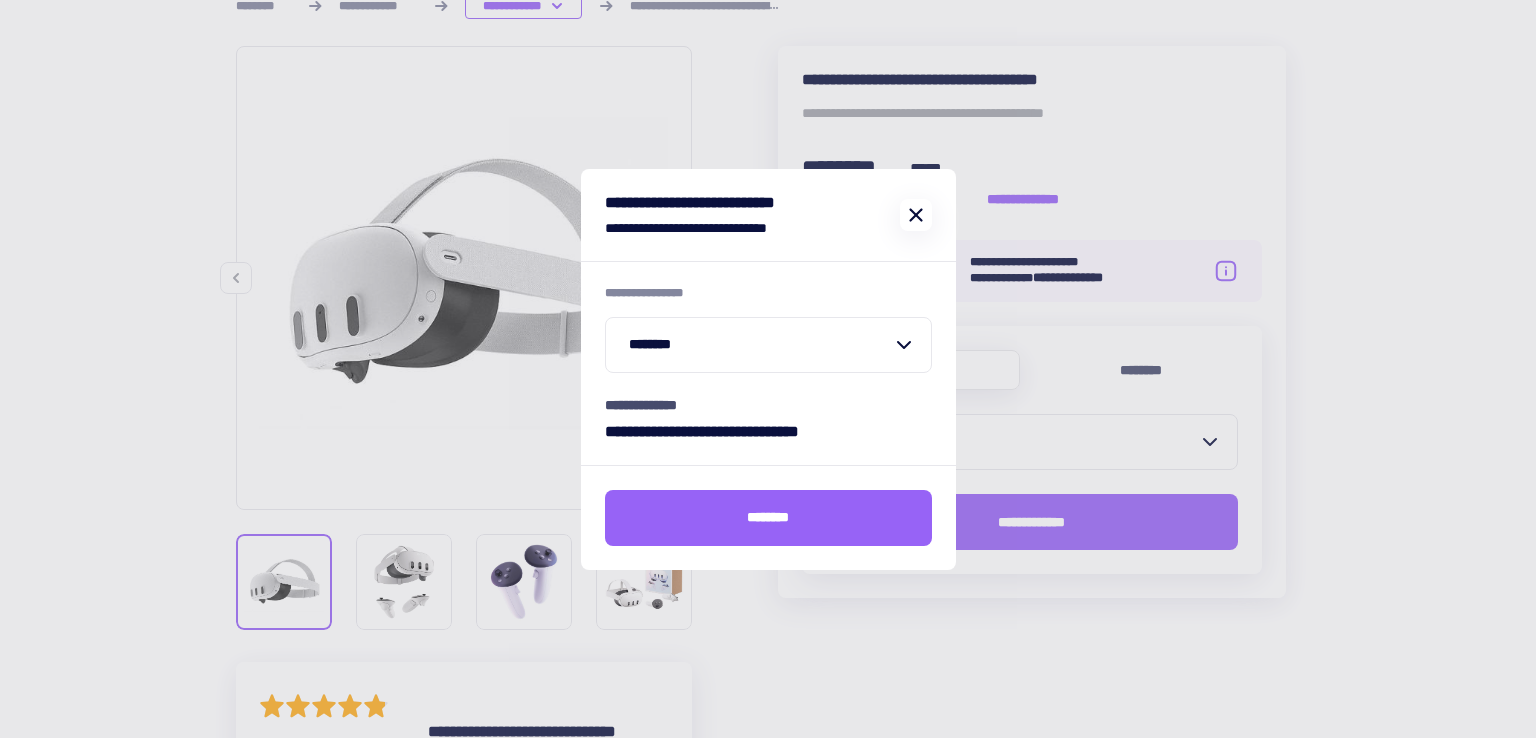 click 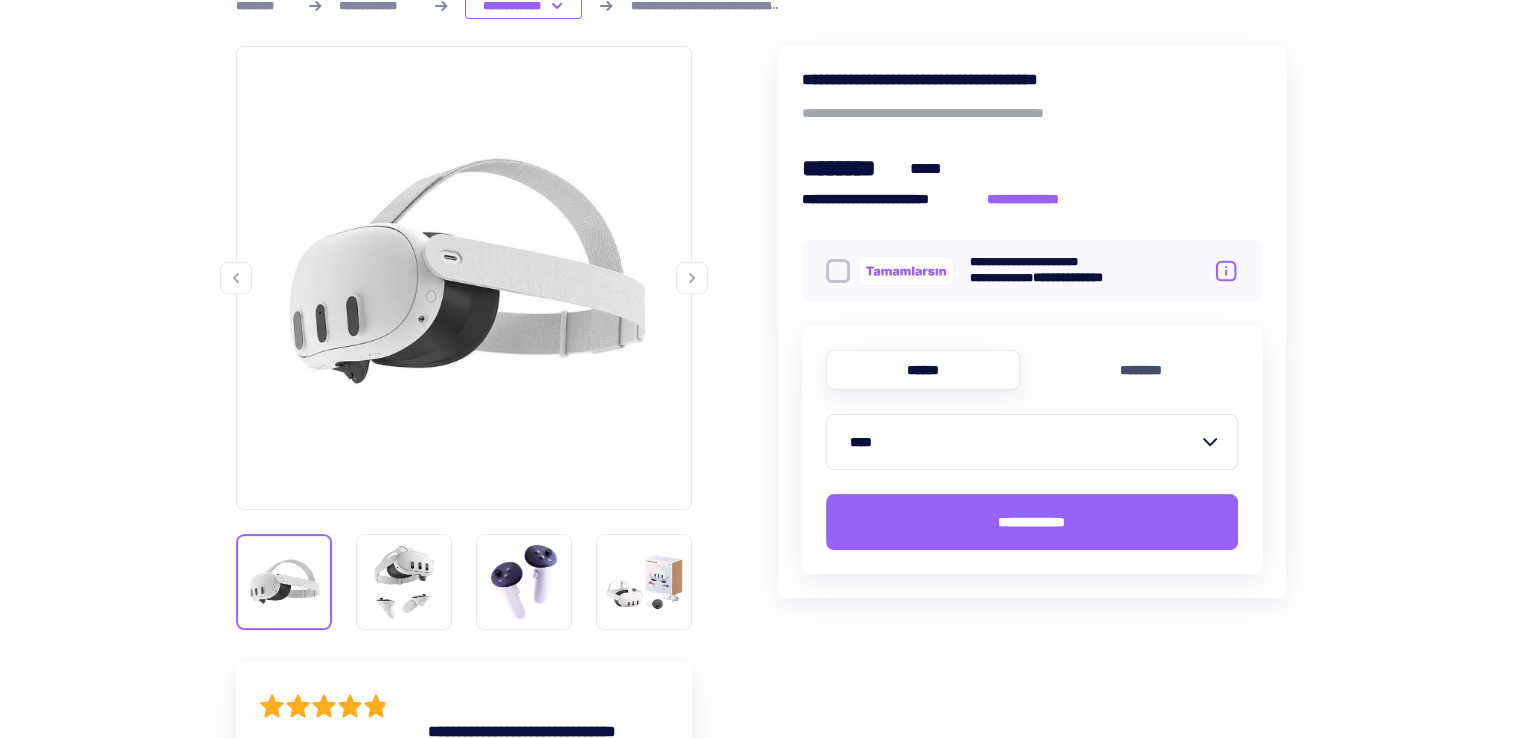 click at bounding box center [838, 271] 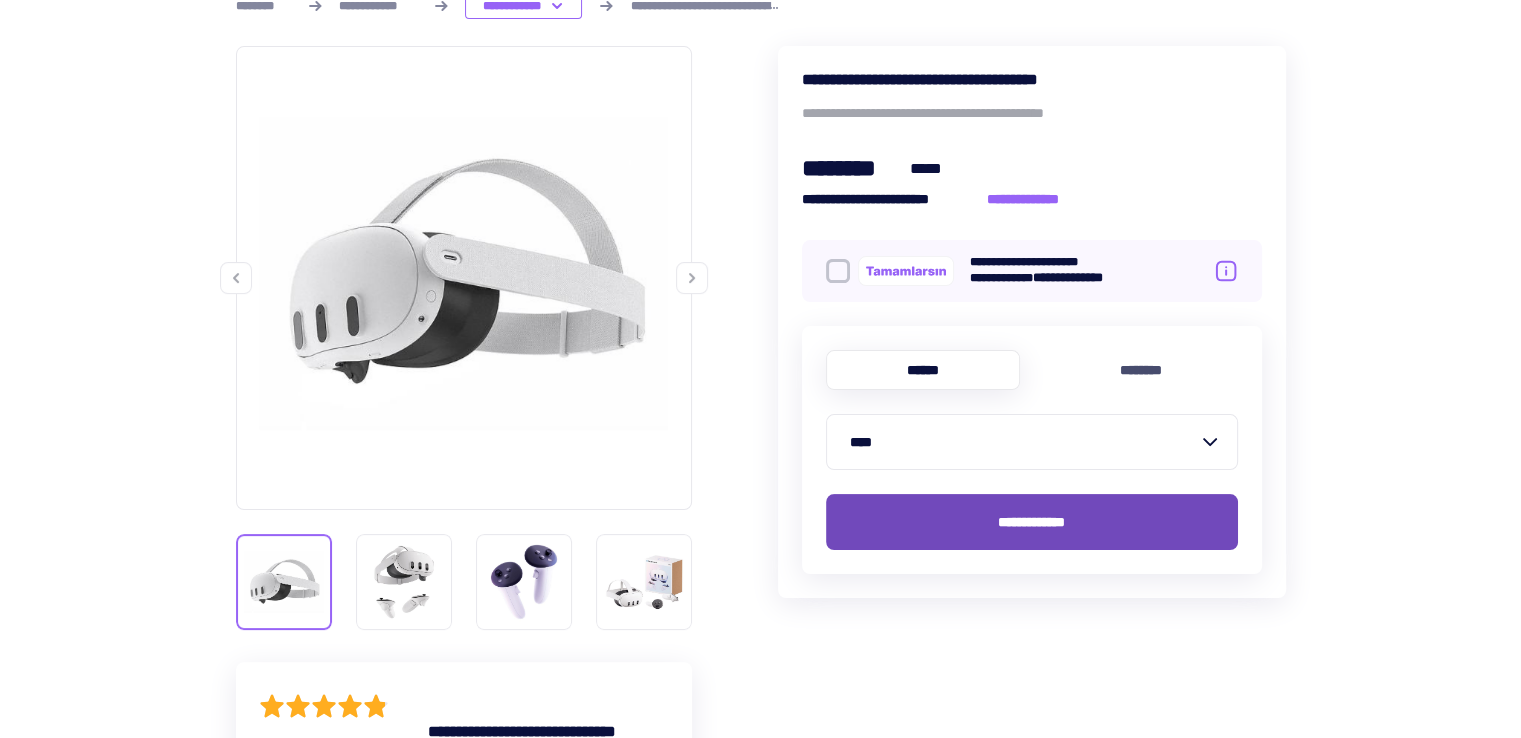 click on "**********" at bounding box center (1032, 522) 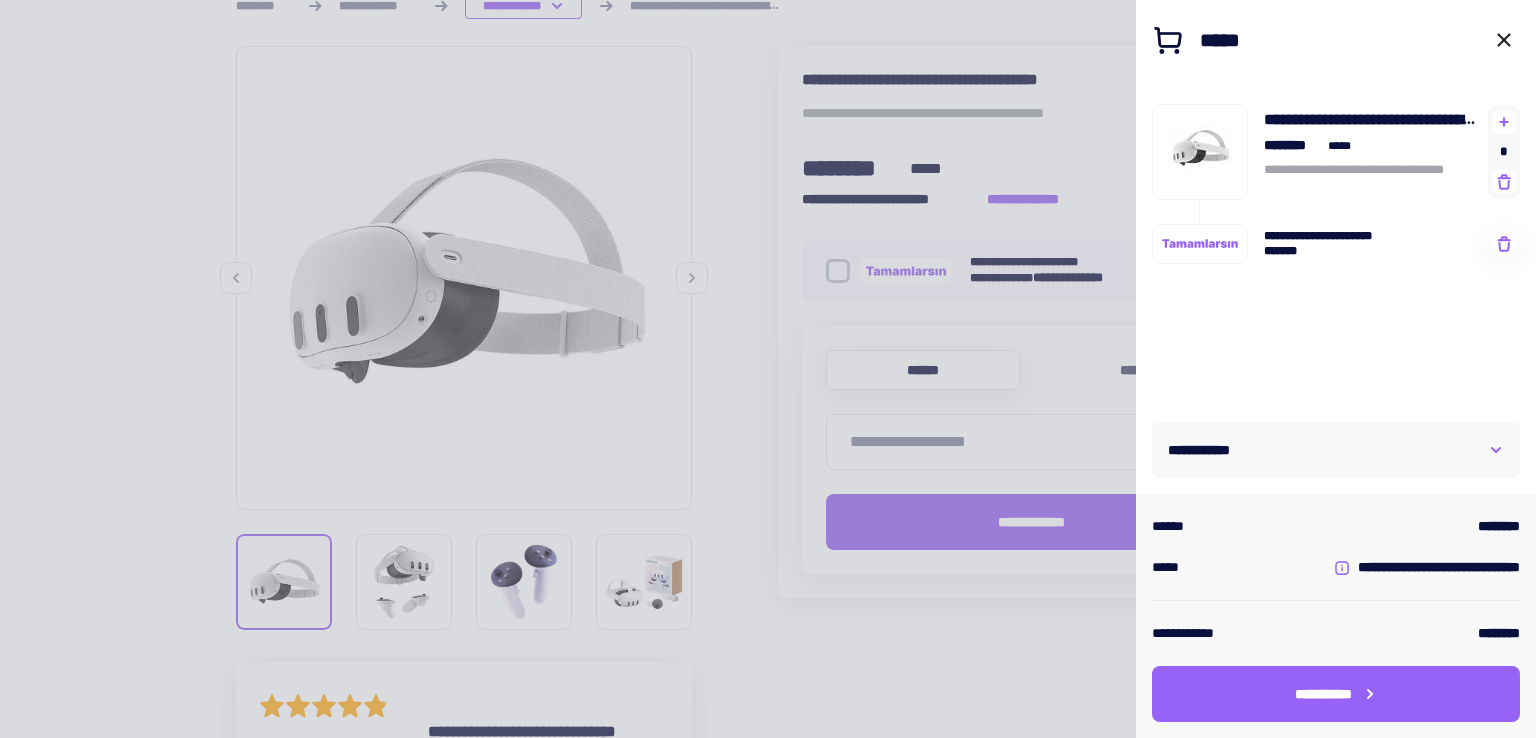 click on "**********" at bounding box center (1336, 450) 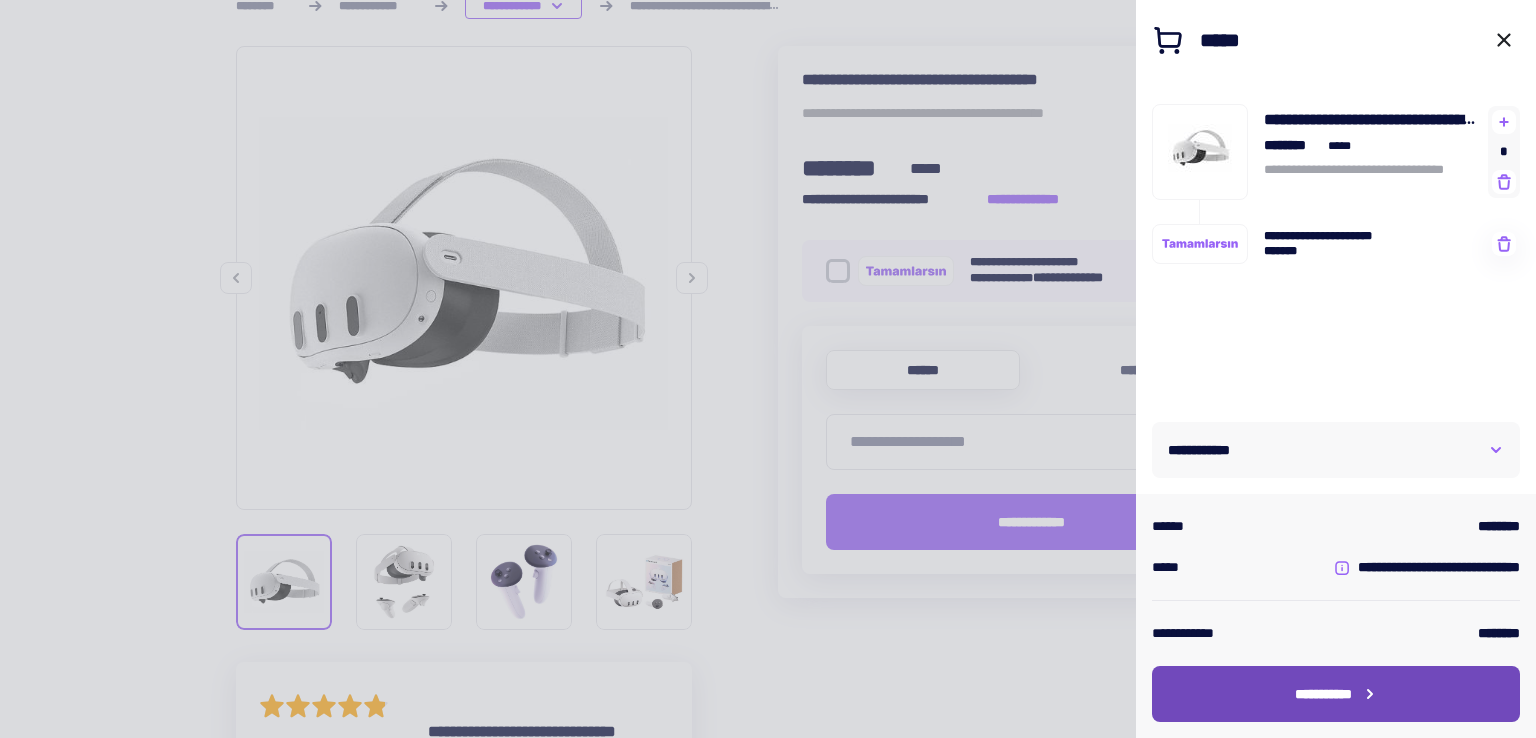 click on "**********" at bounding box center [1323, 694] 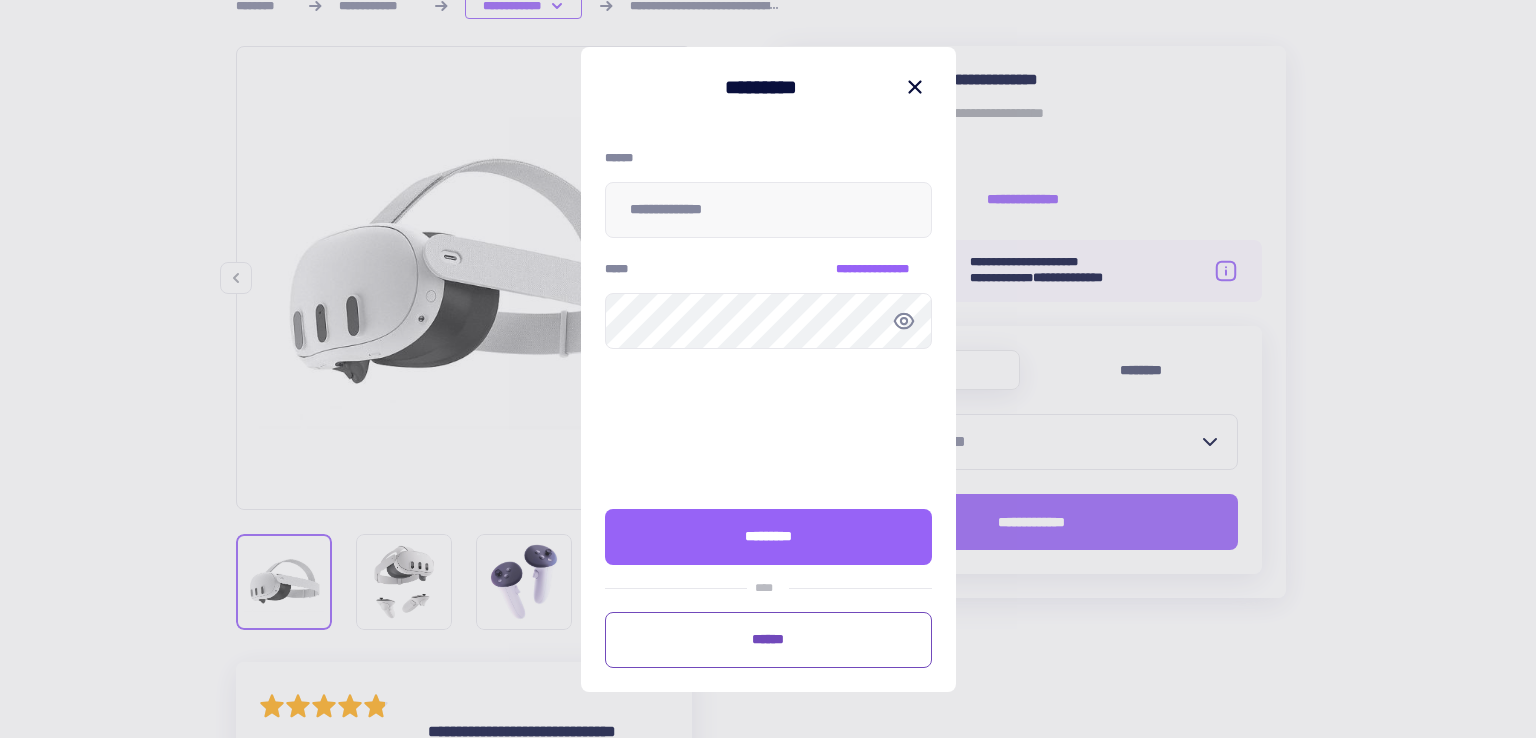 click on "******" at bounding box center (768, 640) 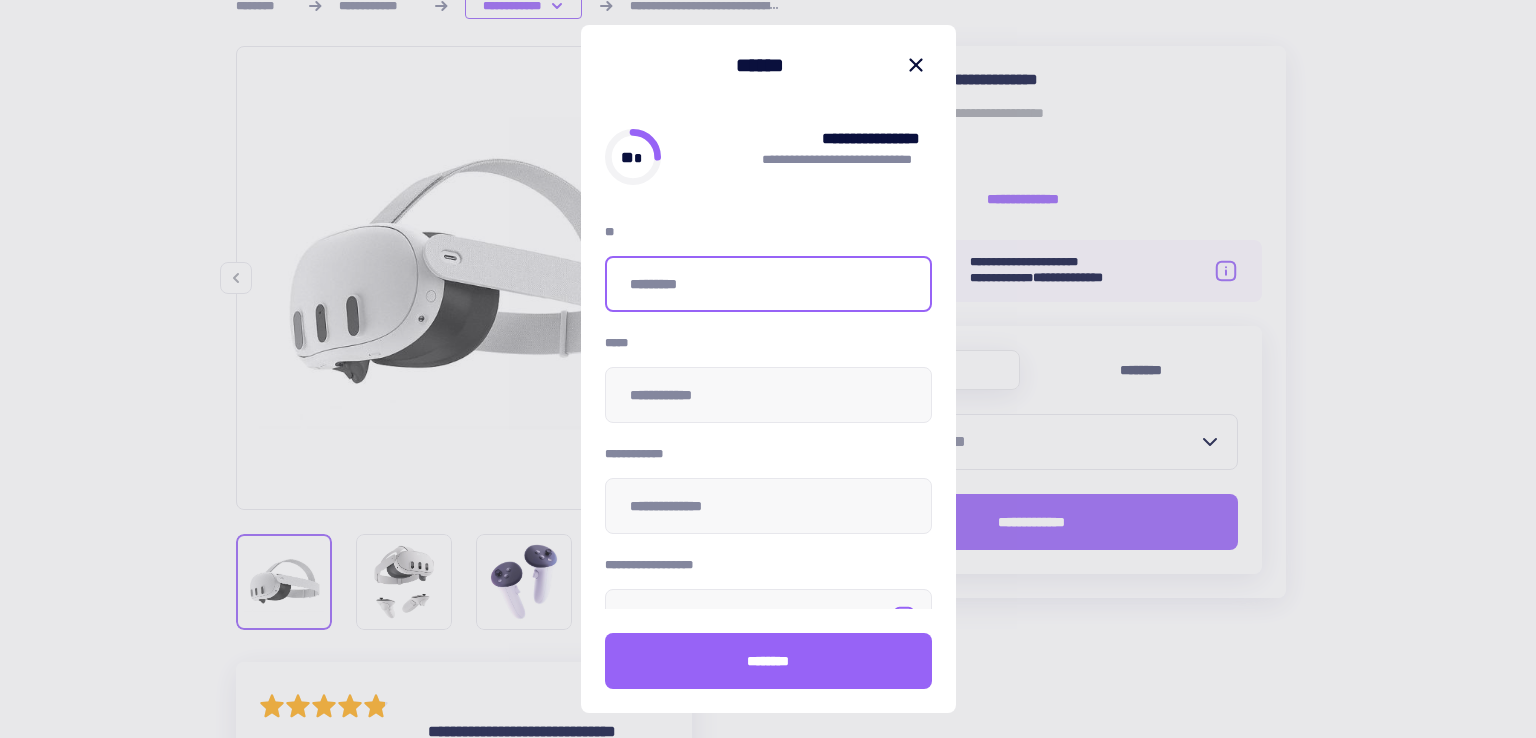 click at bounding box center (768, 284) 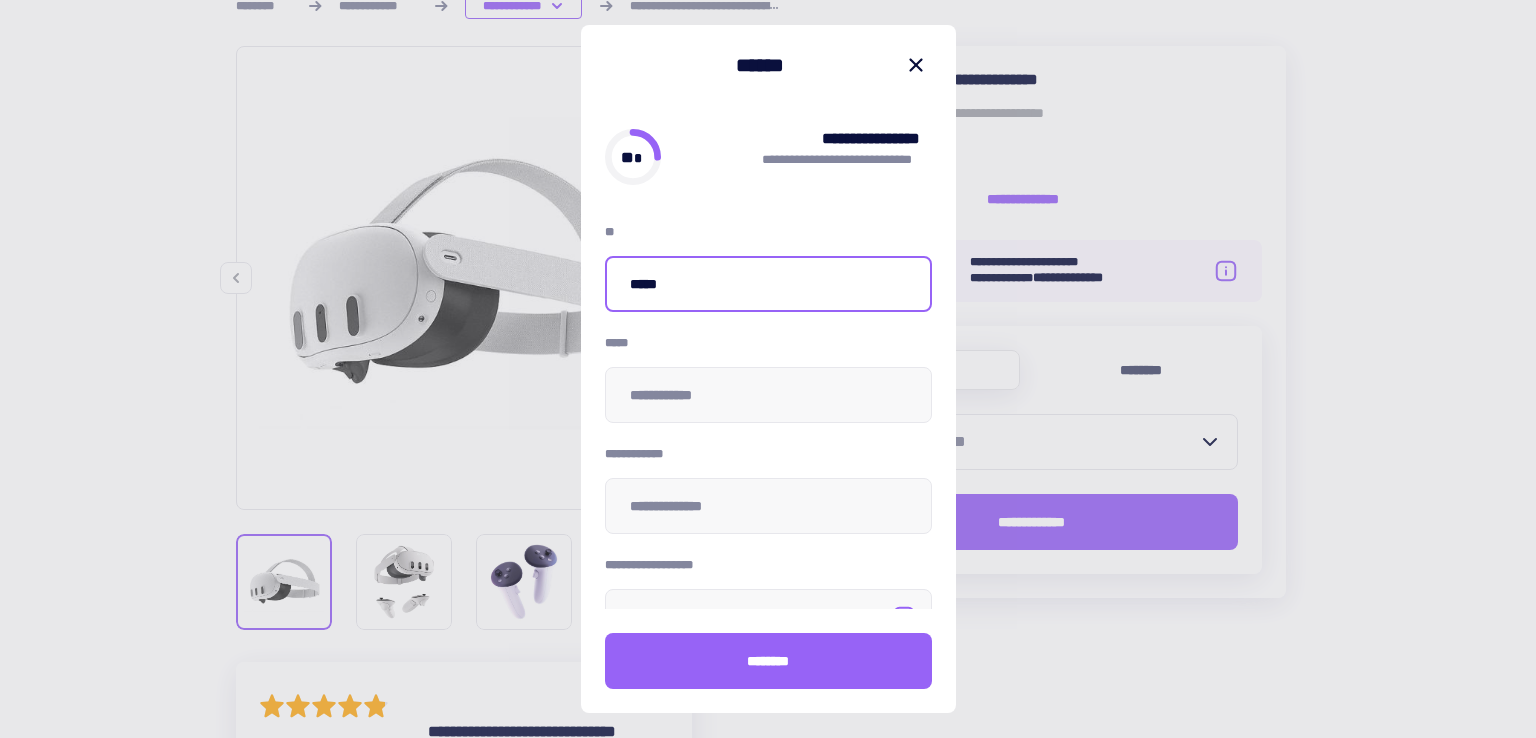 type on "*****" 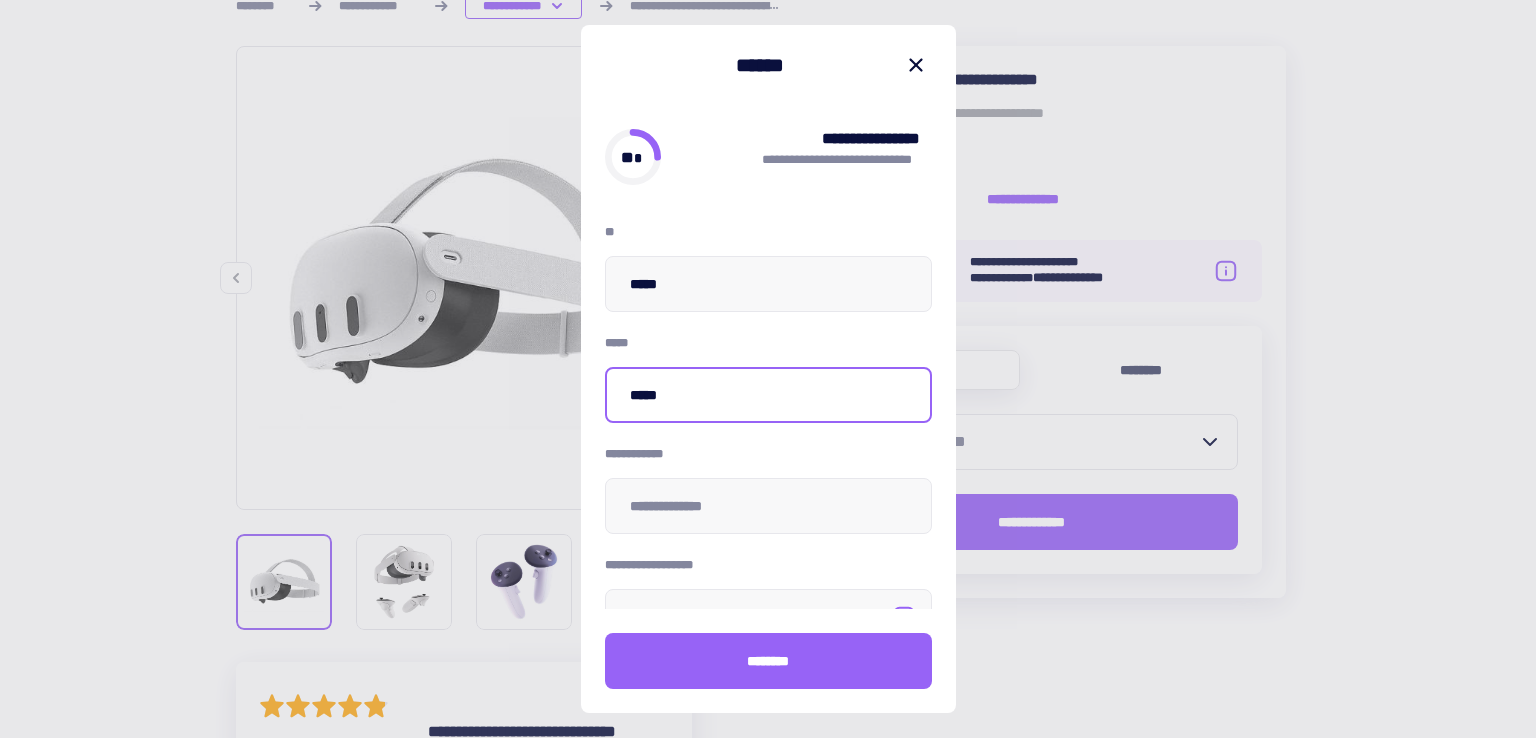 type on "*****" 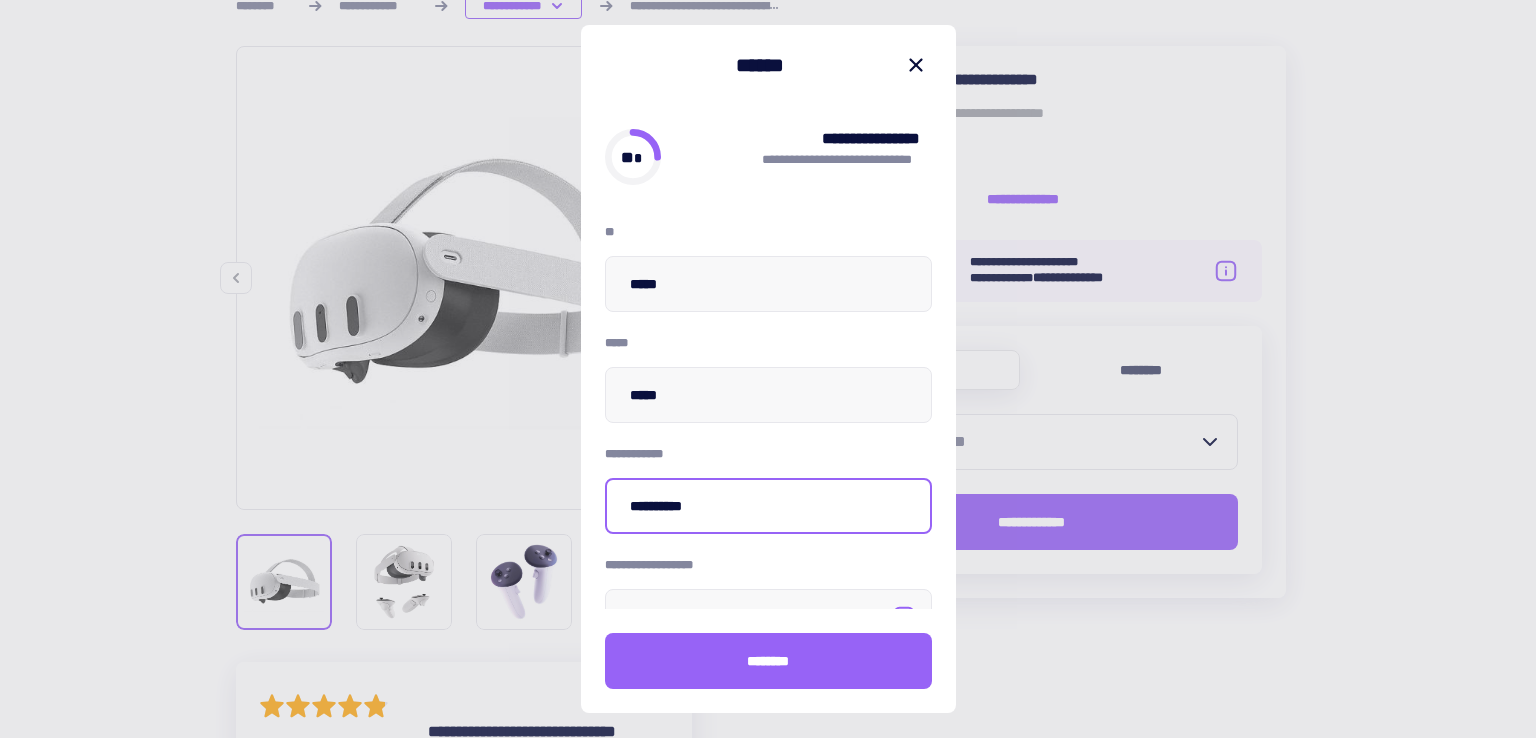 type on "**********" 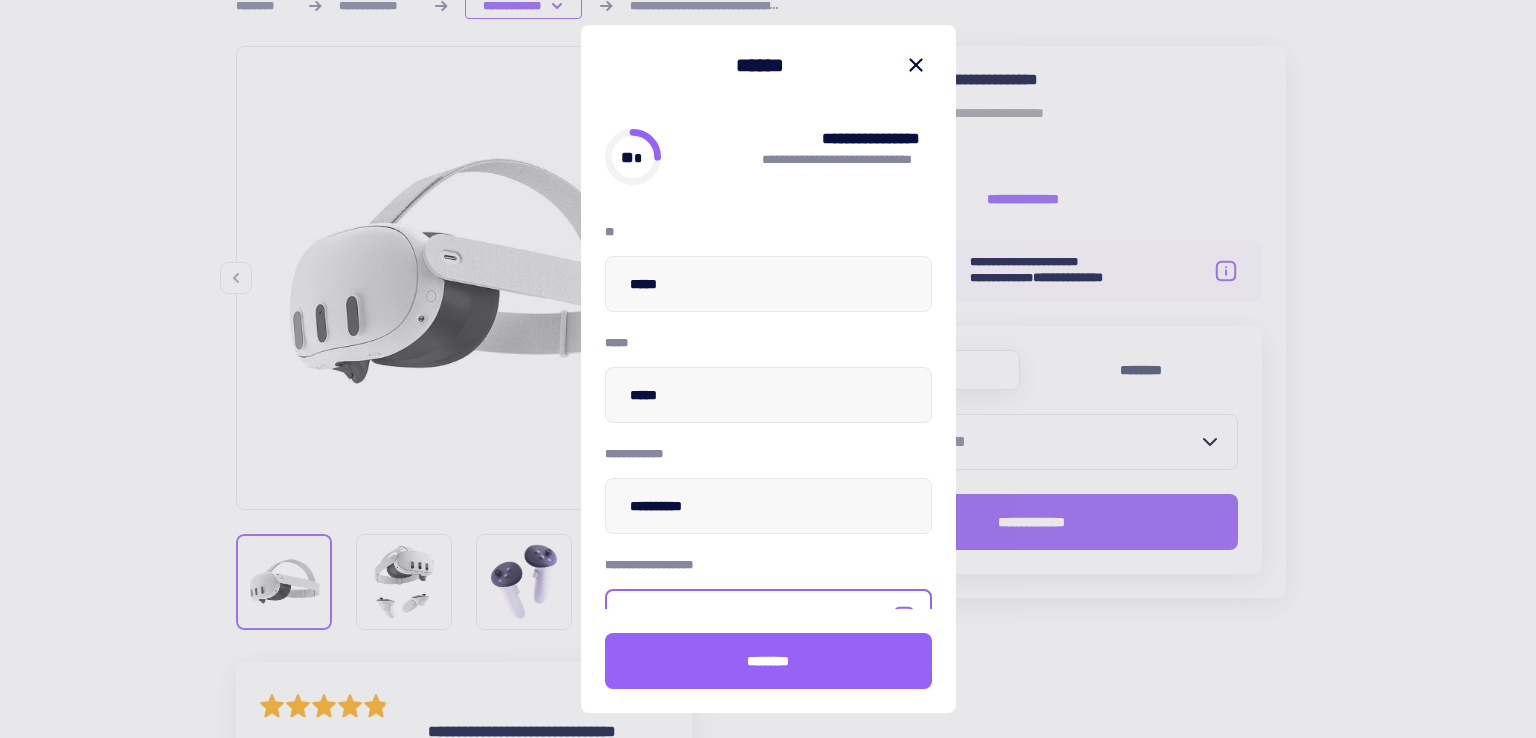 scroll, scrollTop: 36, scrollLeft: 0, axis: vertical 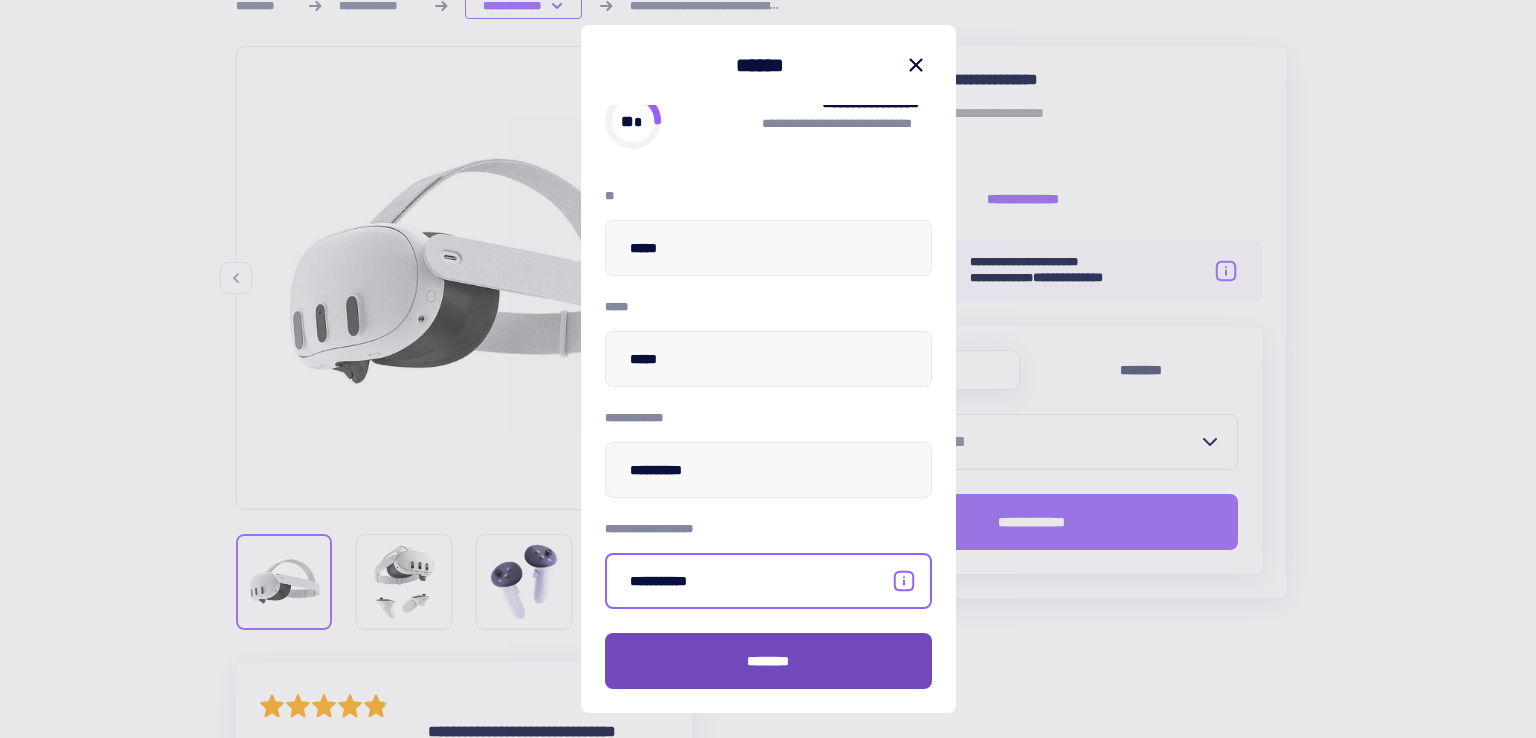 type on "**********" 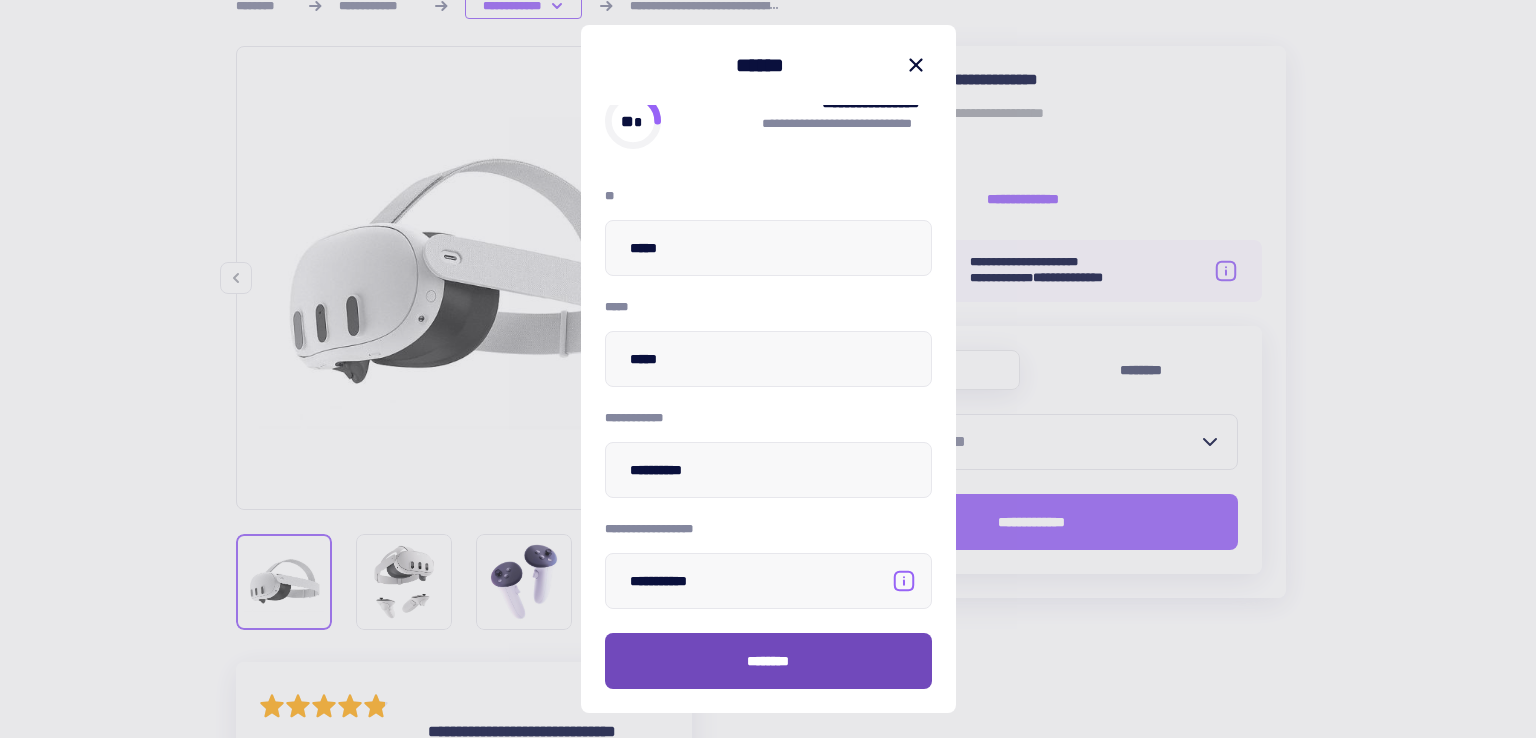 click on "********" at bounding box center (768, 661) 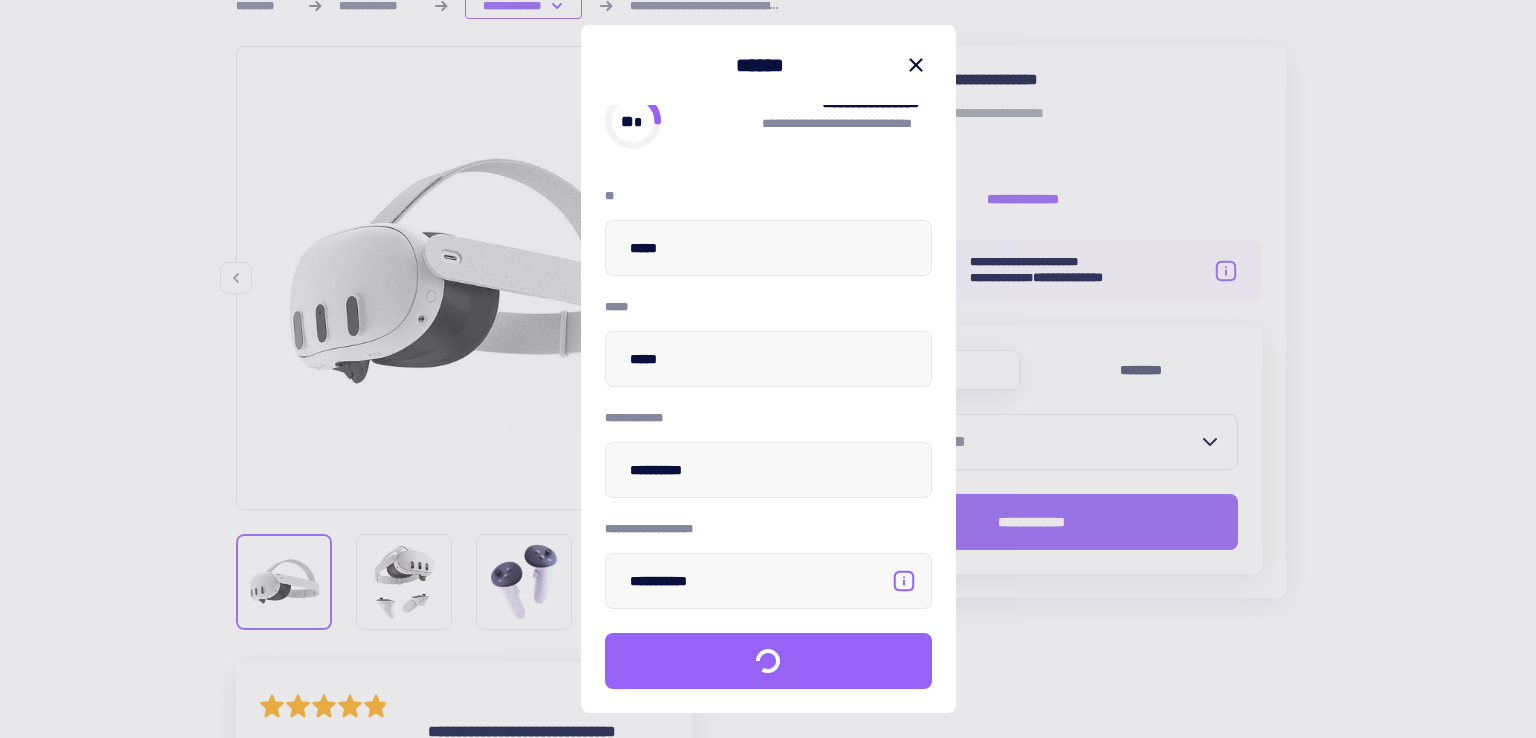 scroll, scrollTop: 0, scrollLeft: 0, axis: both 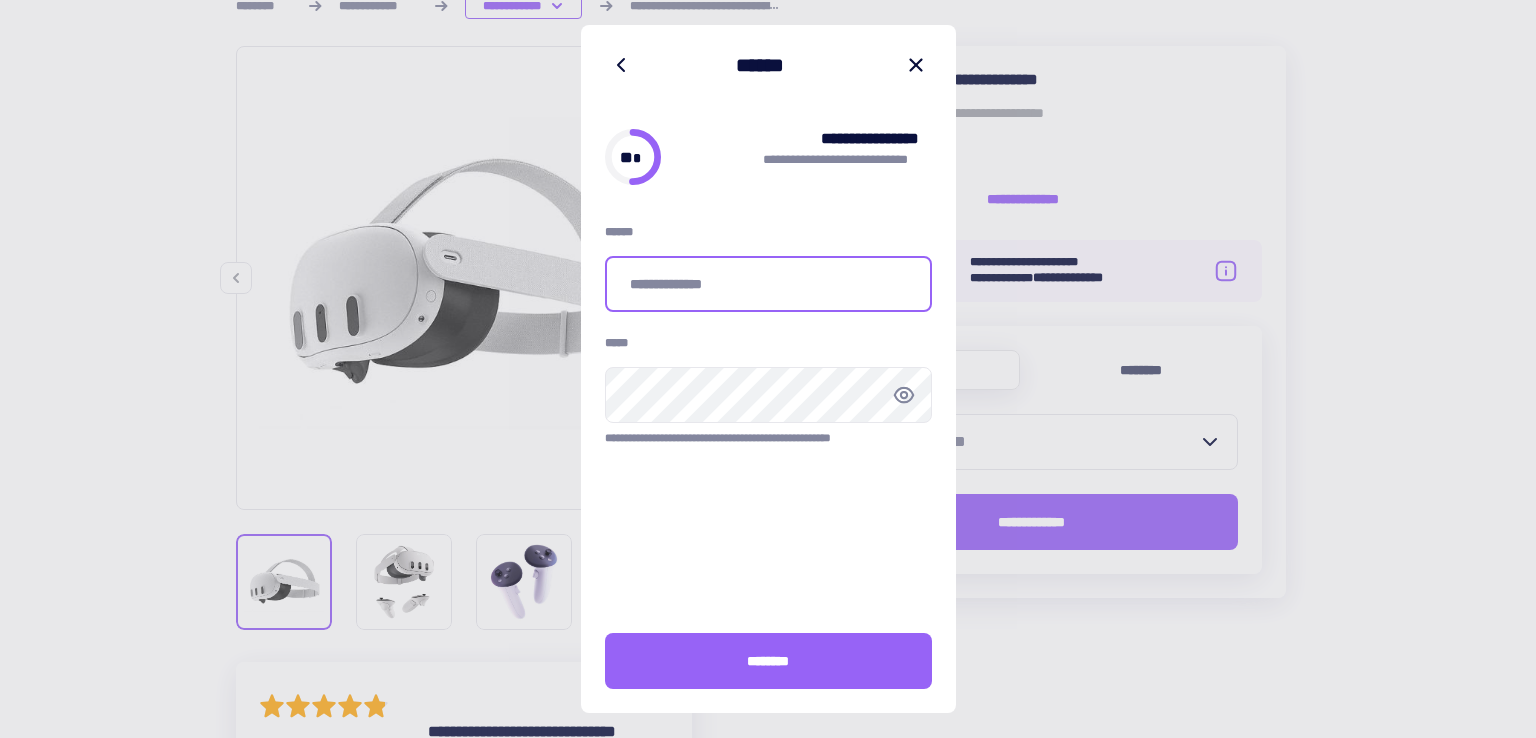 click at bounding box center [768, 284] 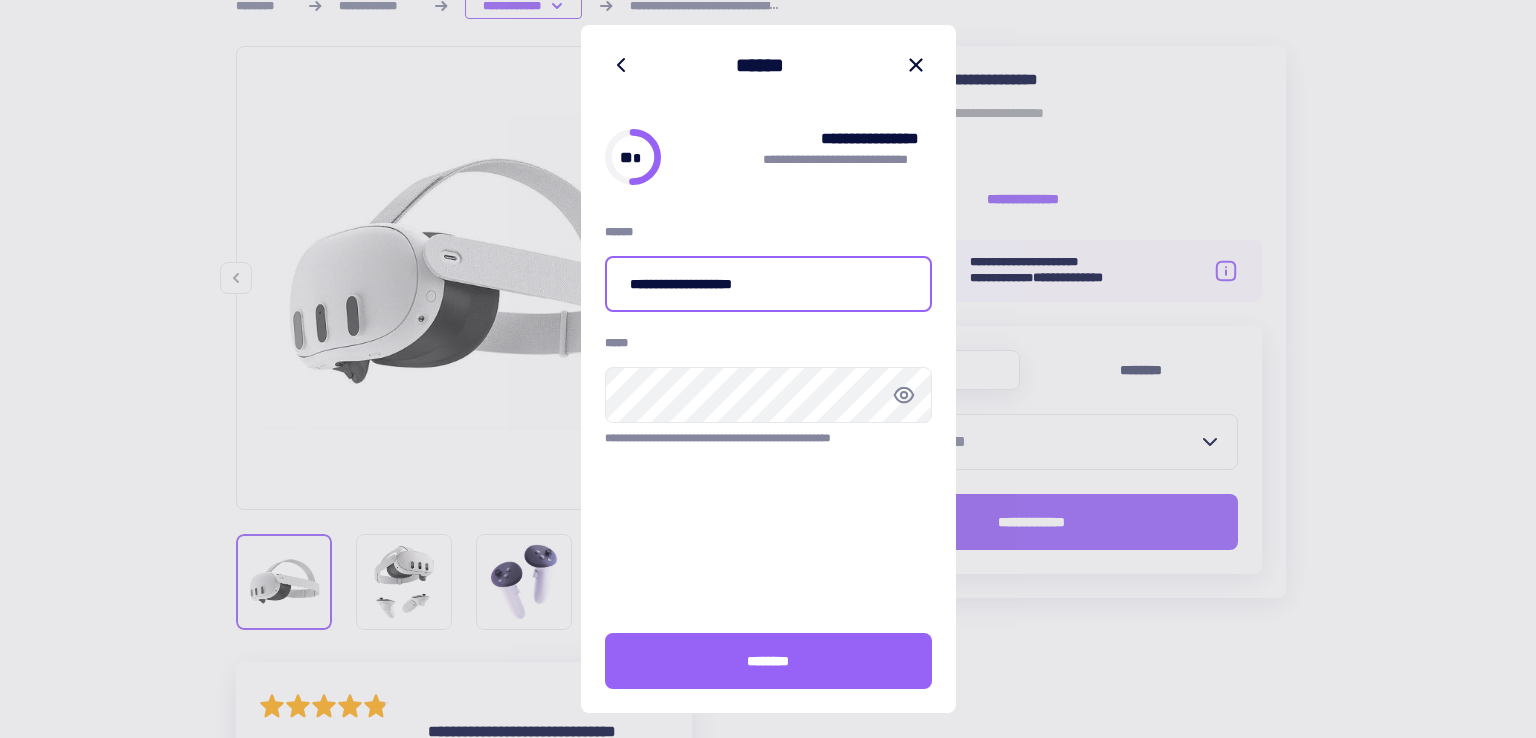 type on "**********" 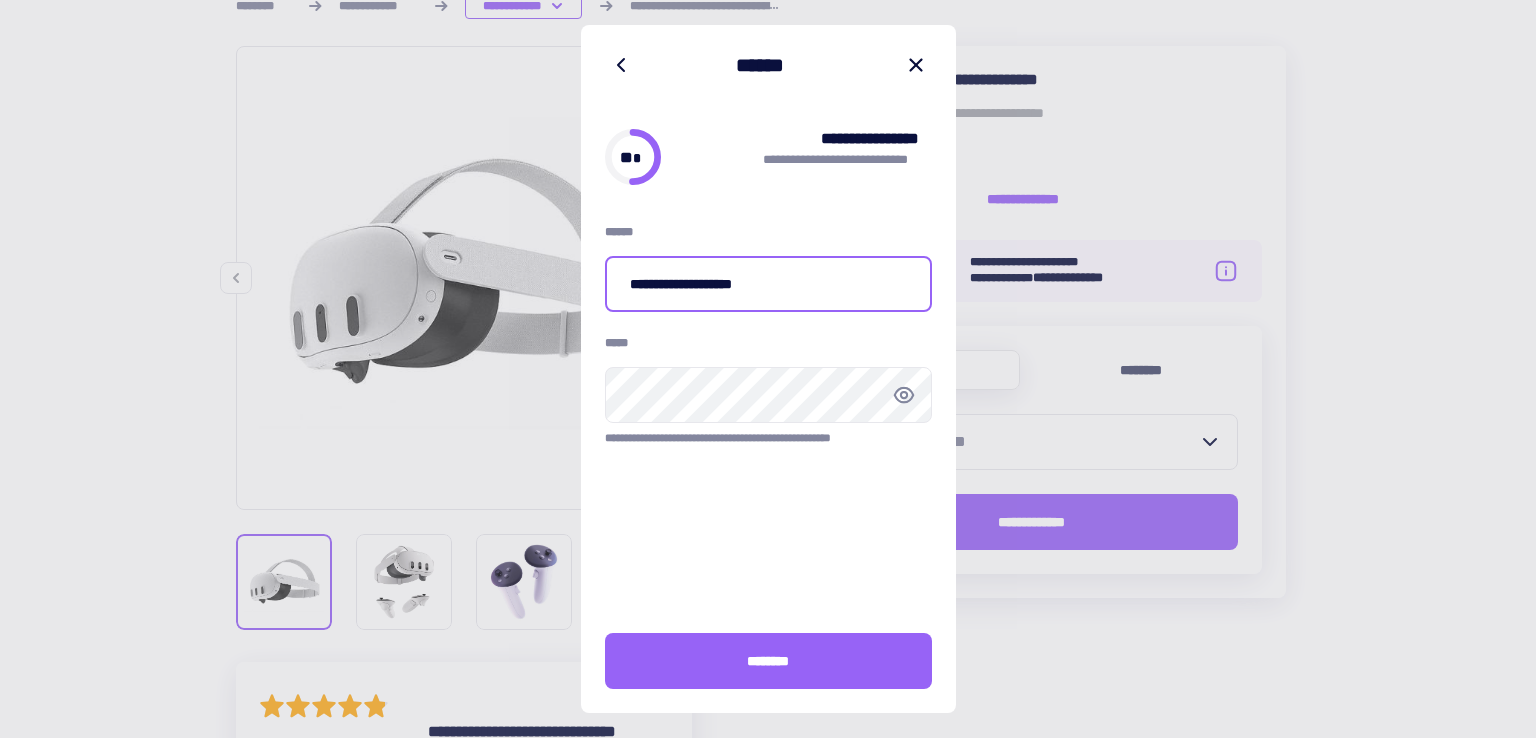 click on "**********" at bounding box center [768, 284] 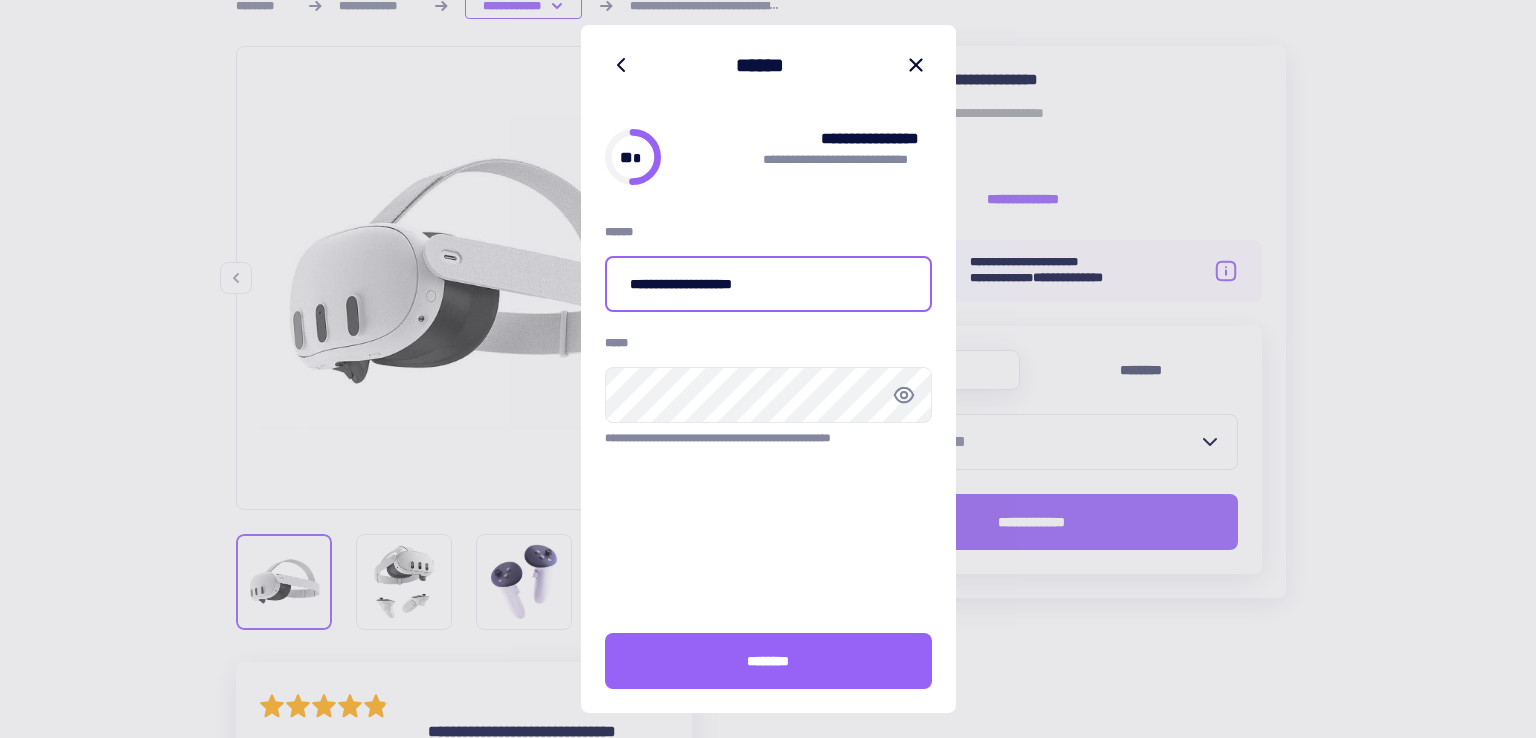 click on "**********" at bounding box center (768, 284) 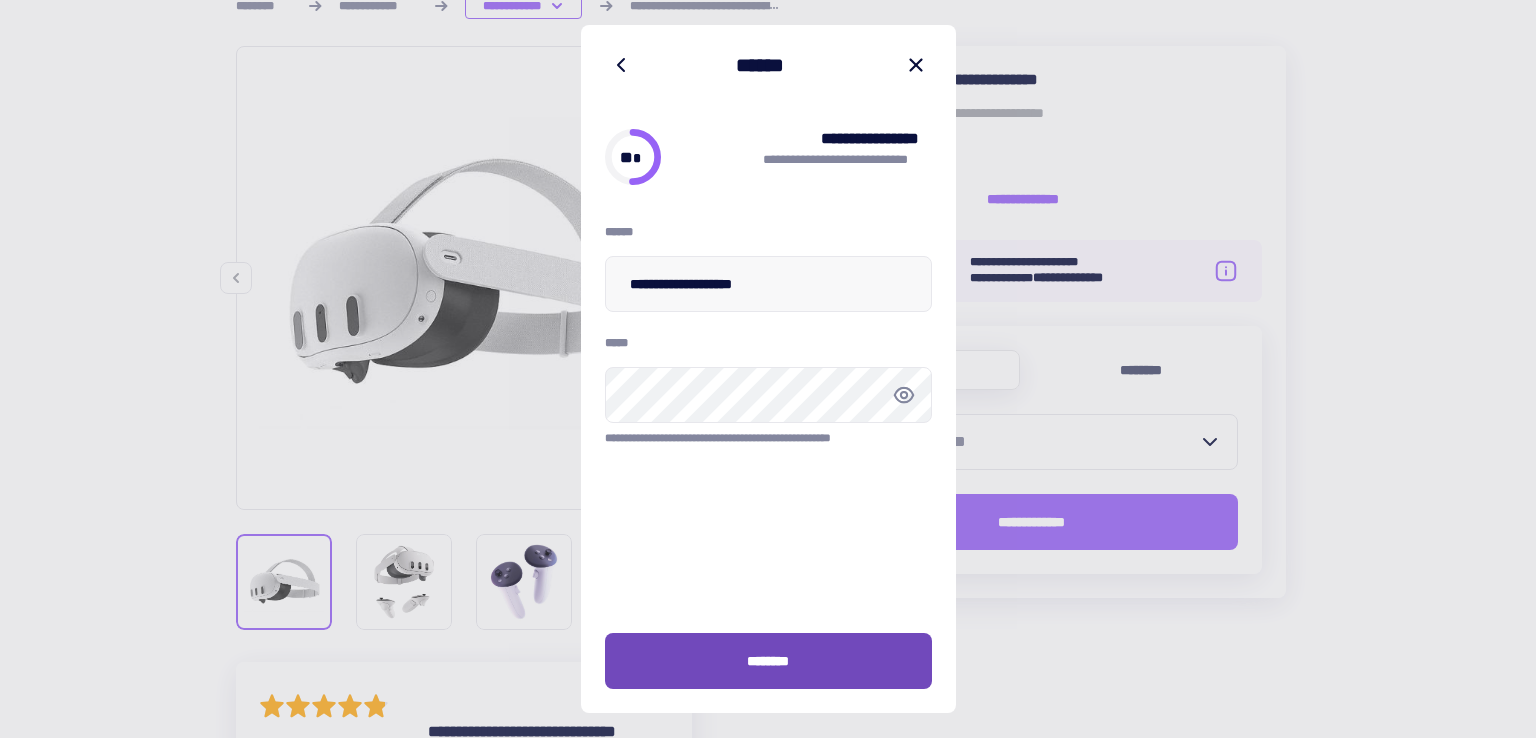 click on "********" at bounding box center [768, 661] 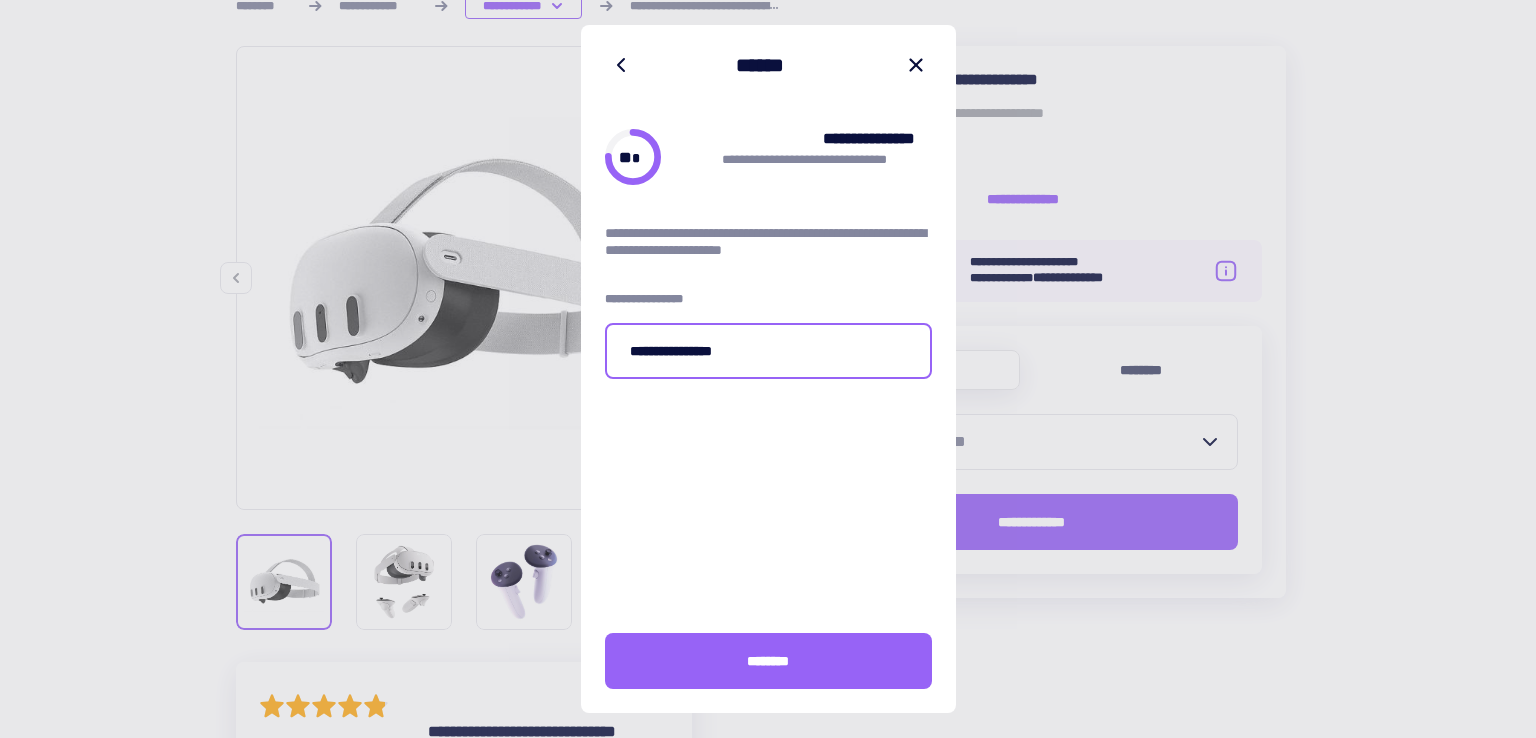 click on "**********" at bounding box center (768, 351) 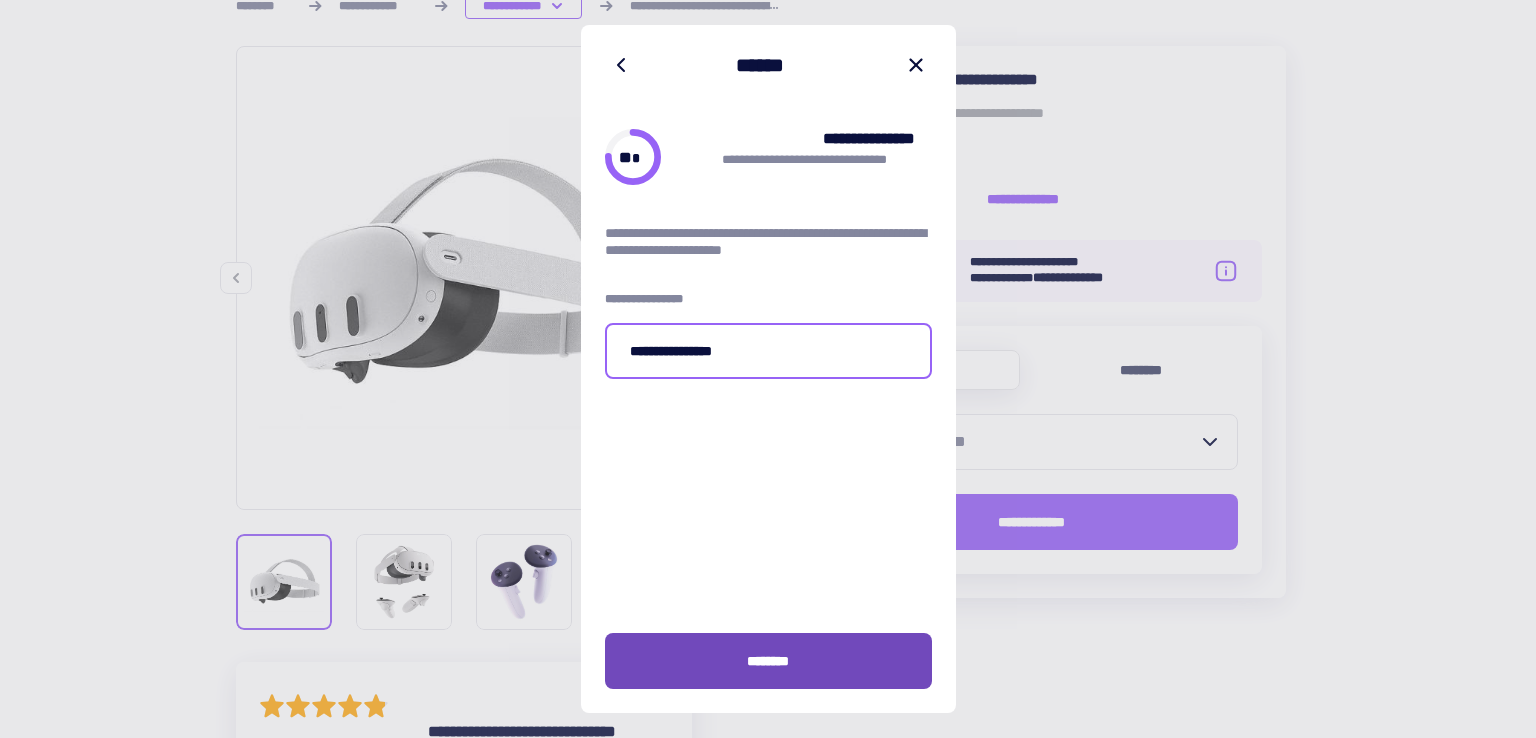 type on "**********" 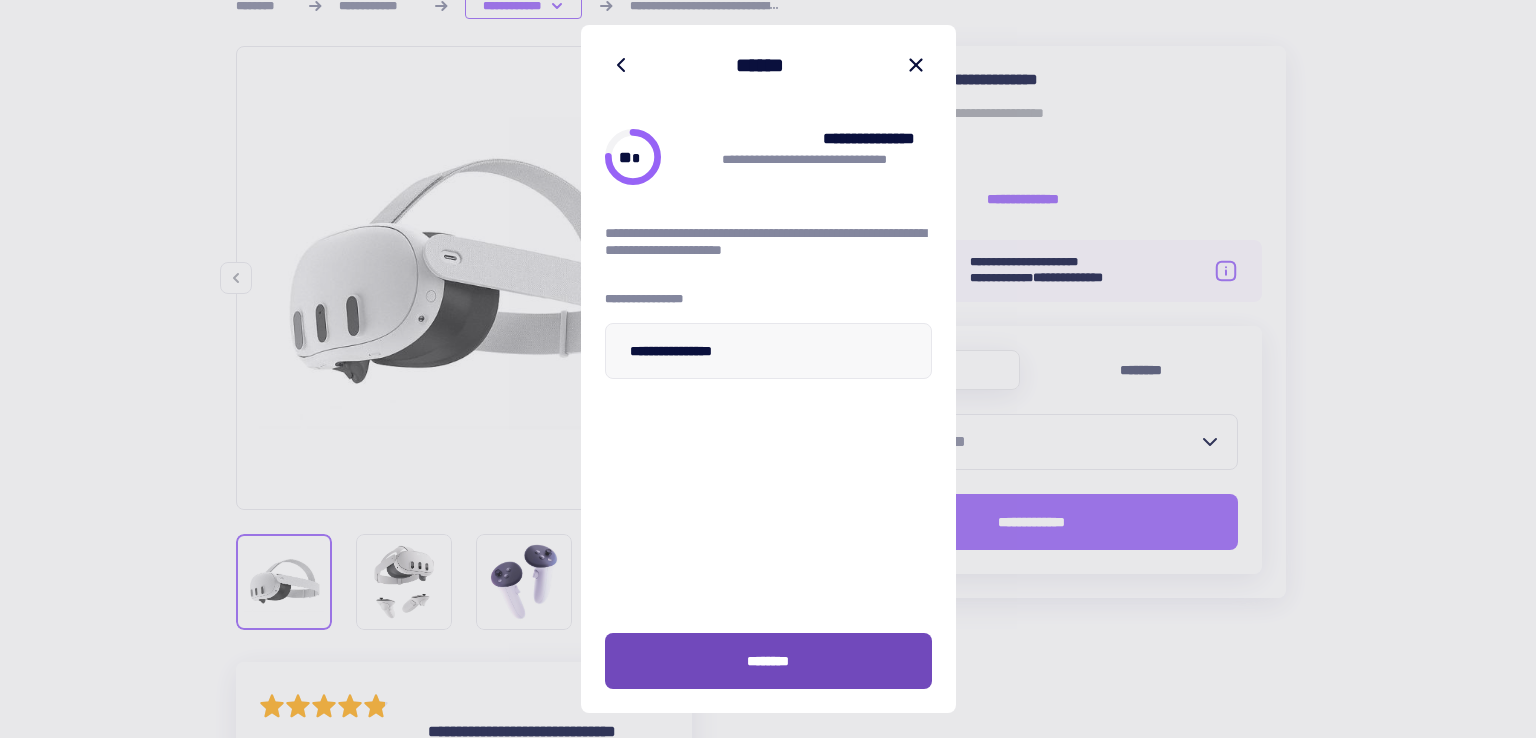 click on "********" at bounding box center (768, 661) 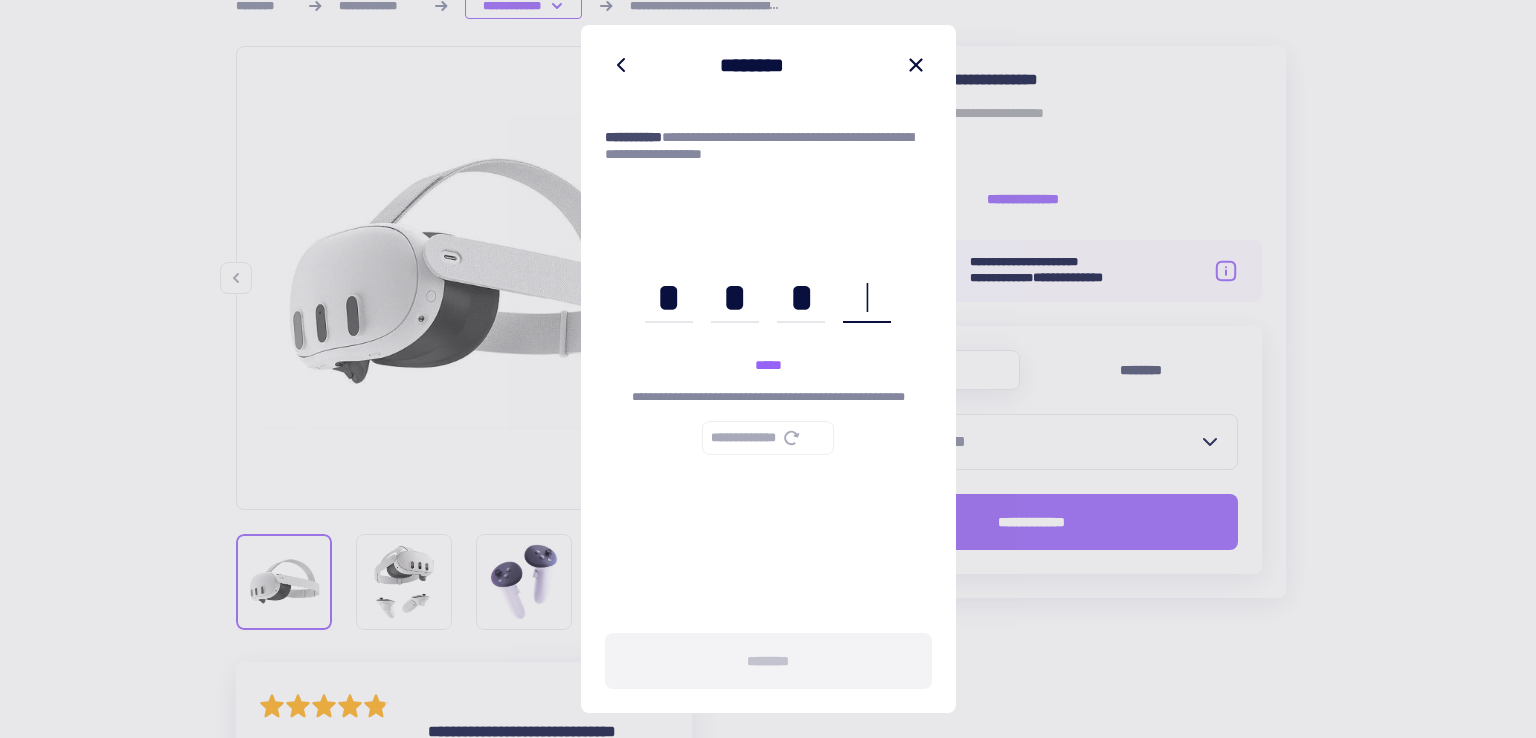 type on "****" 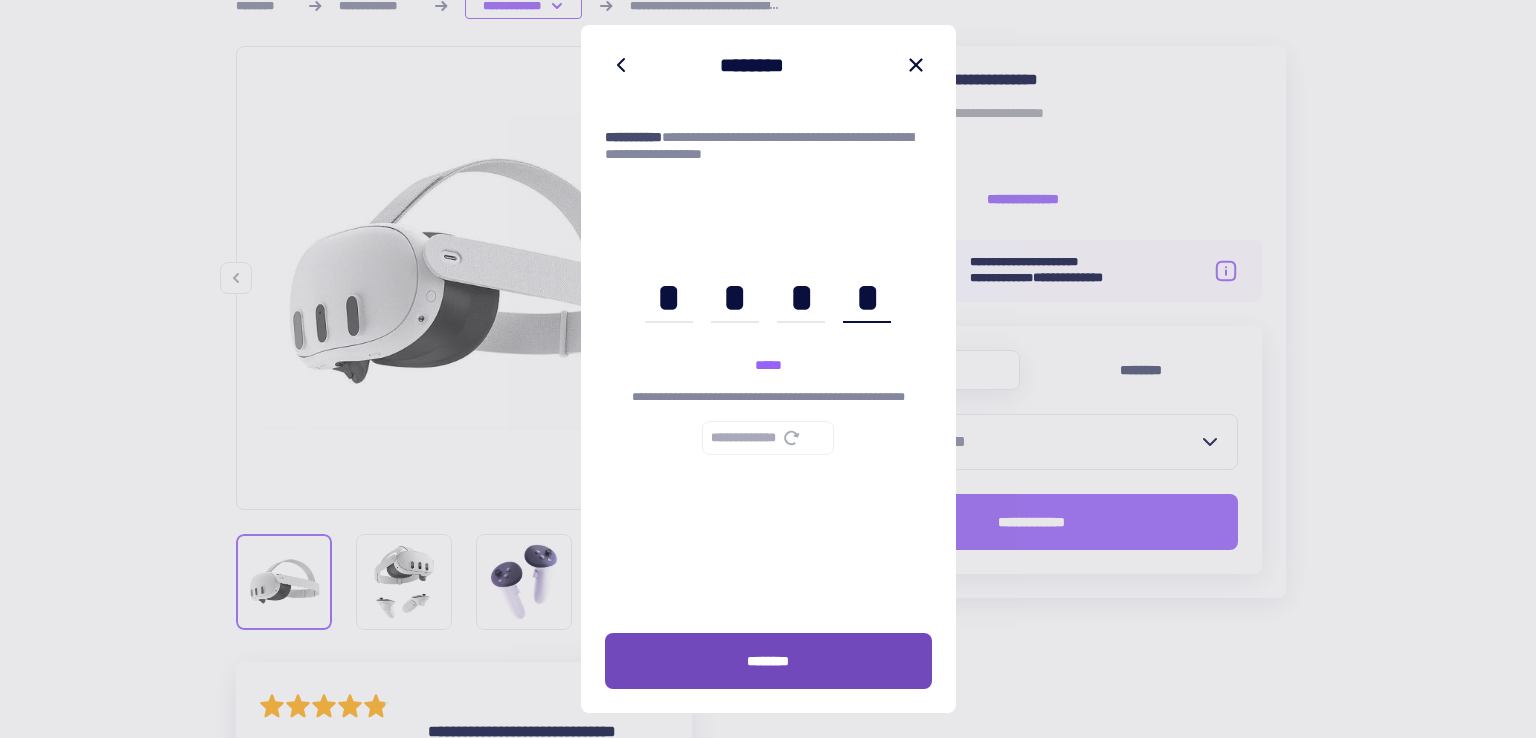 scroll, scrollTop: 0, scrollLeft: 36, axis: horizontal 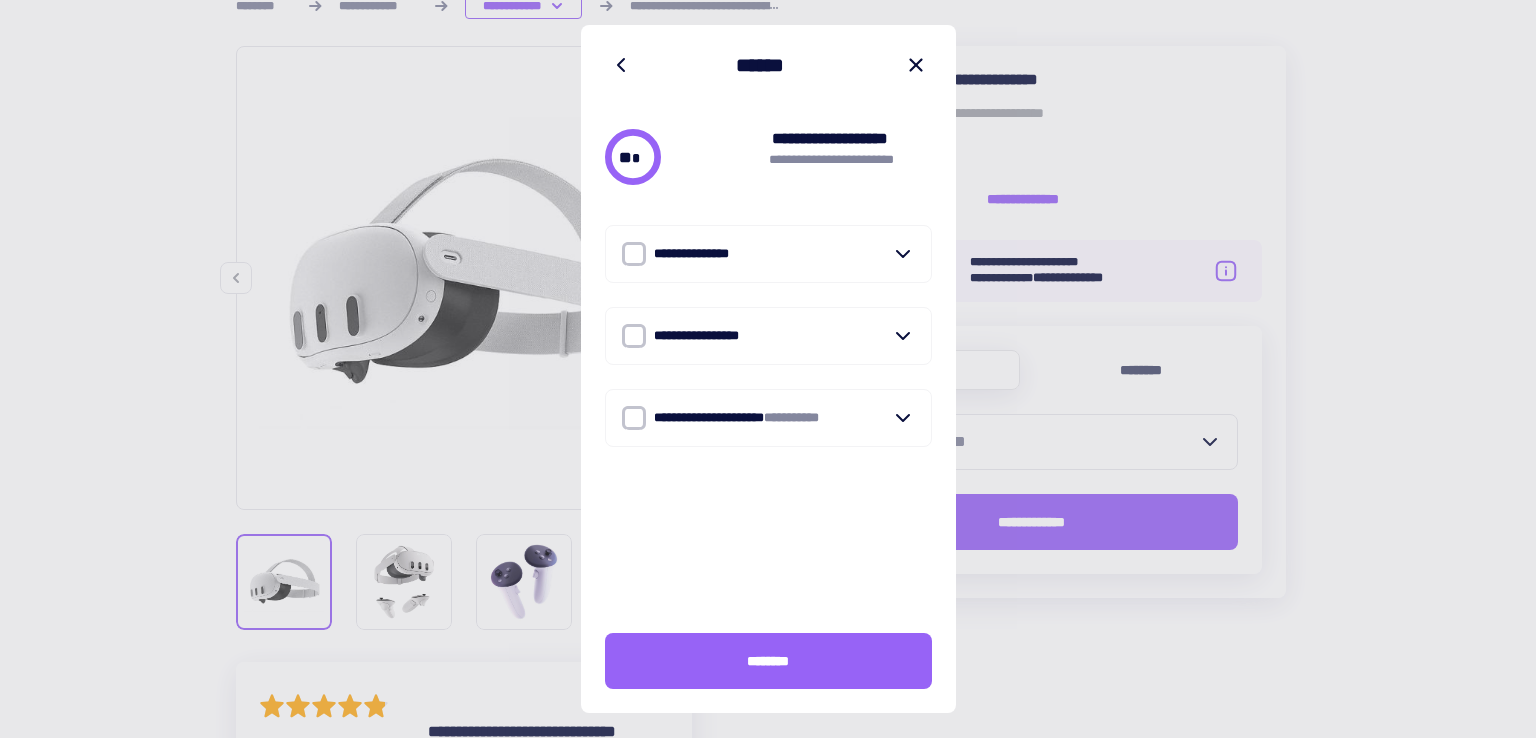 click at bounding box center (634, 254) 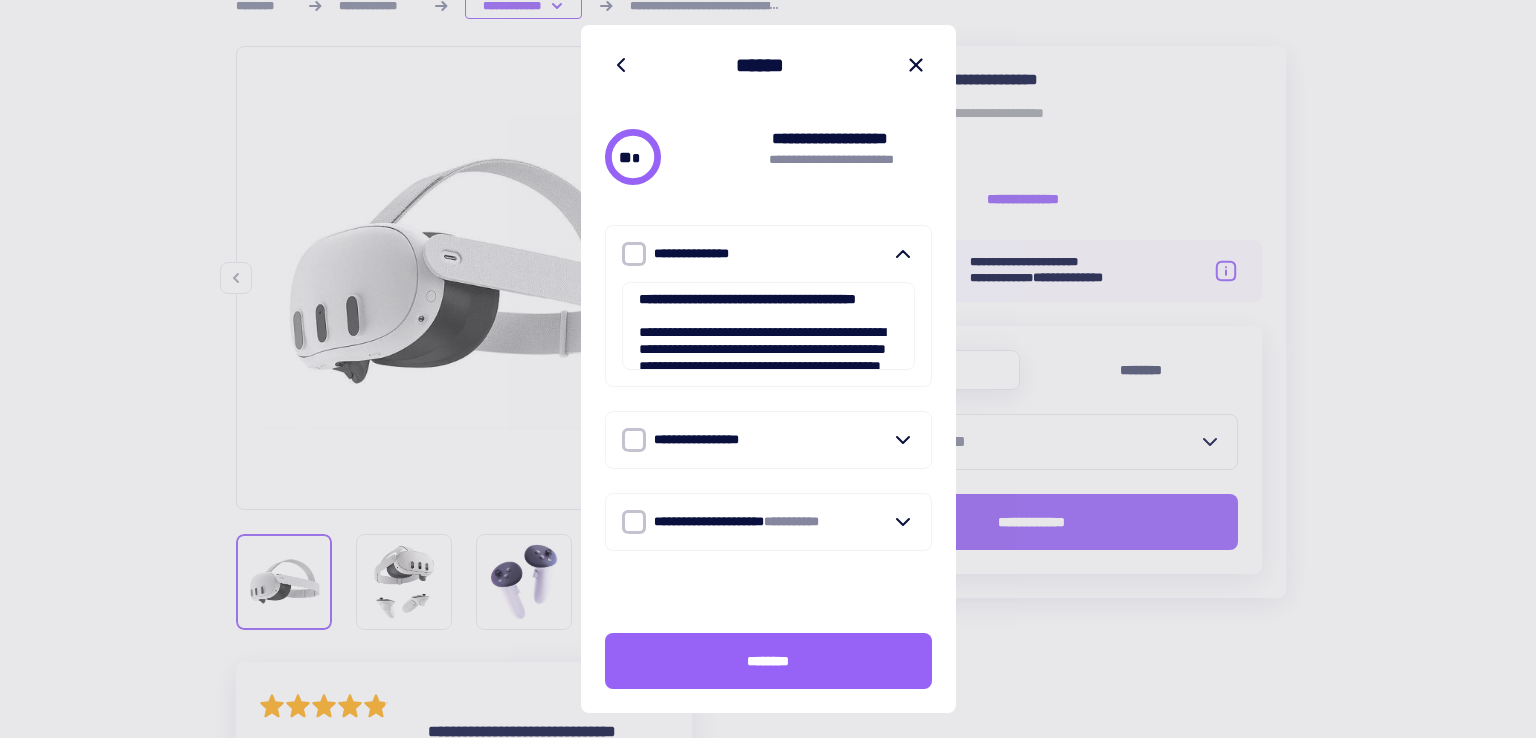 click at bounding box center (634, 440) 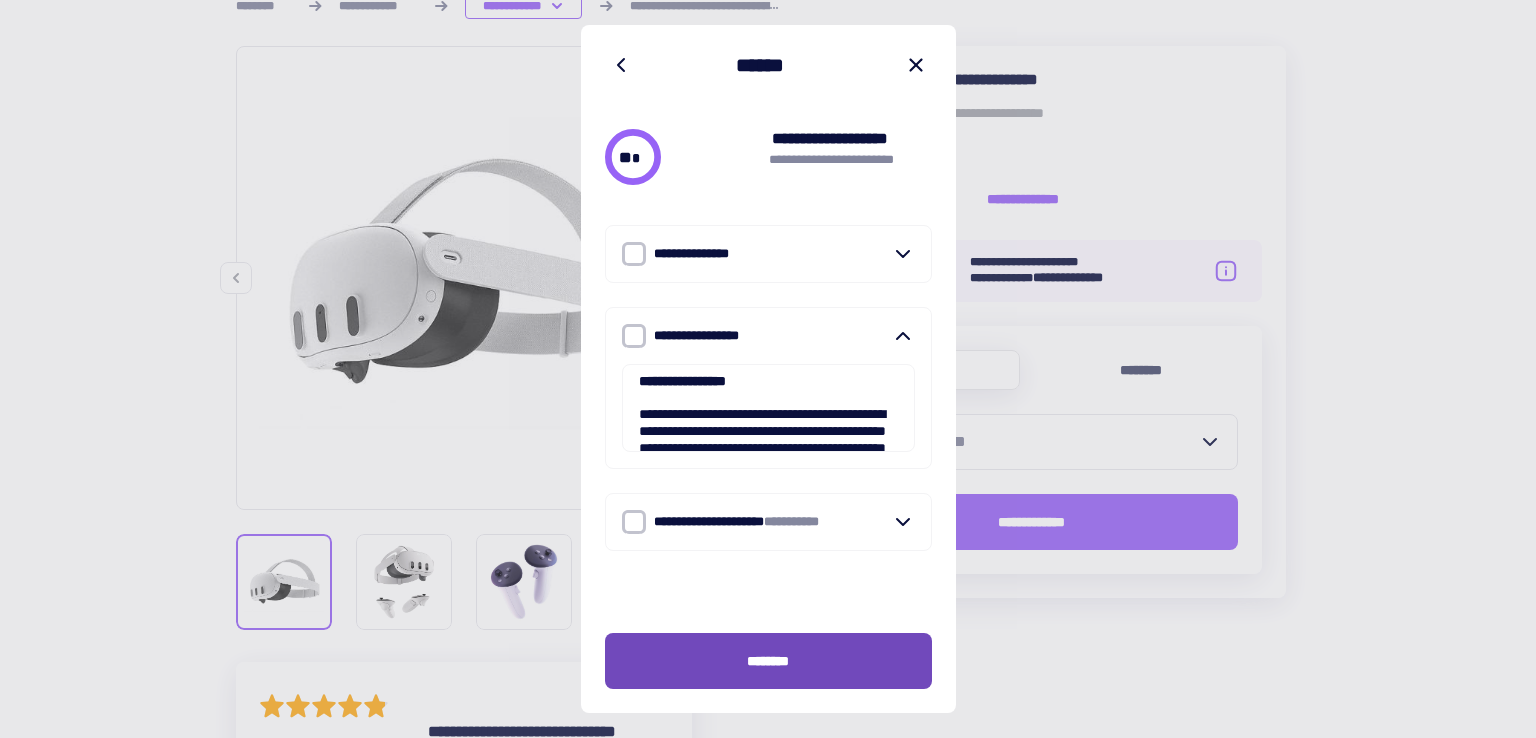 click on "********" at bounding box center [768, 661] 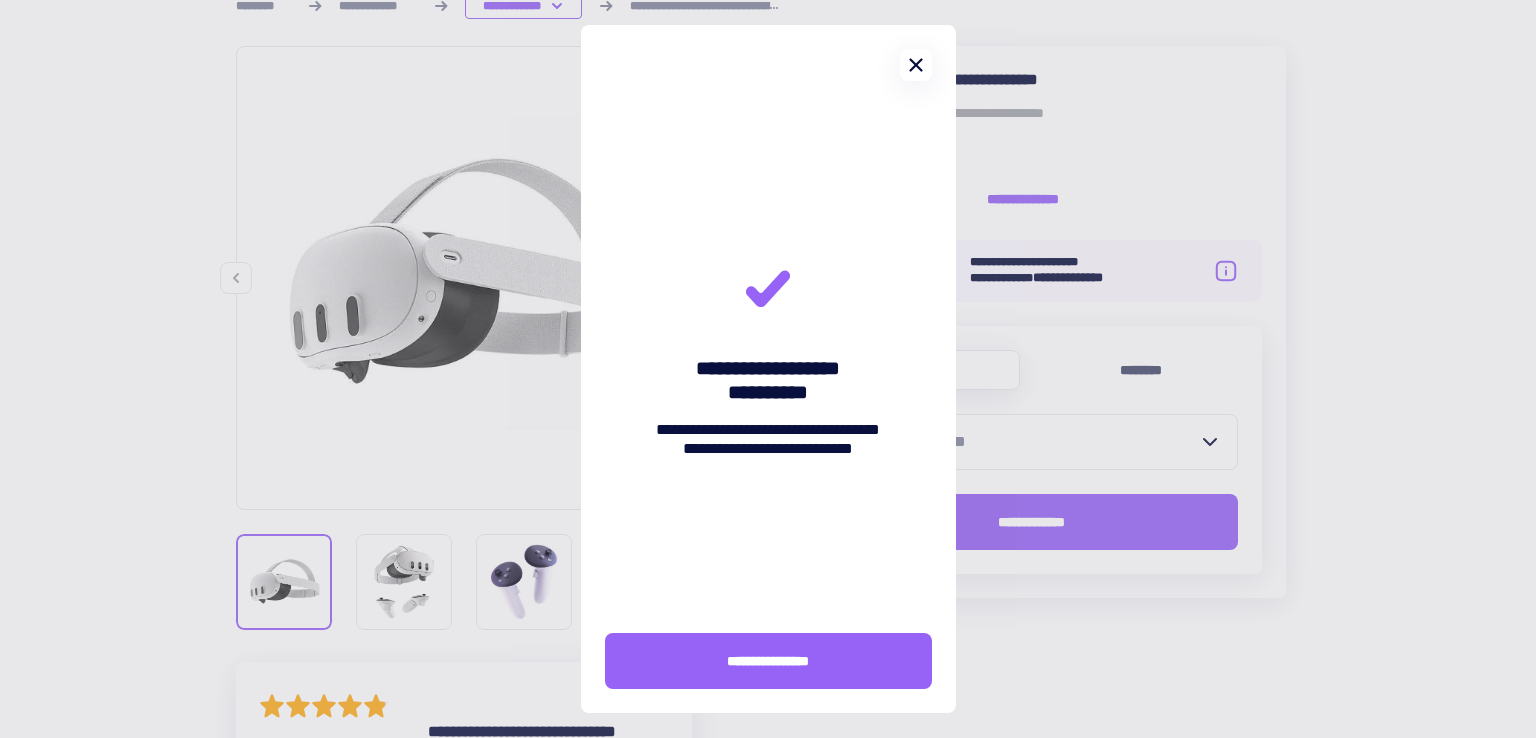 click 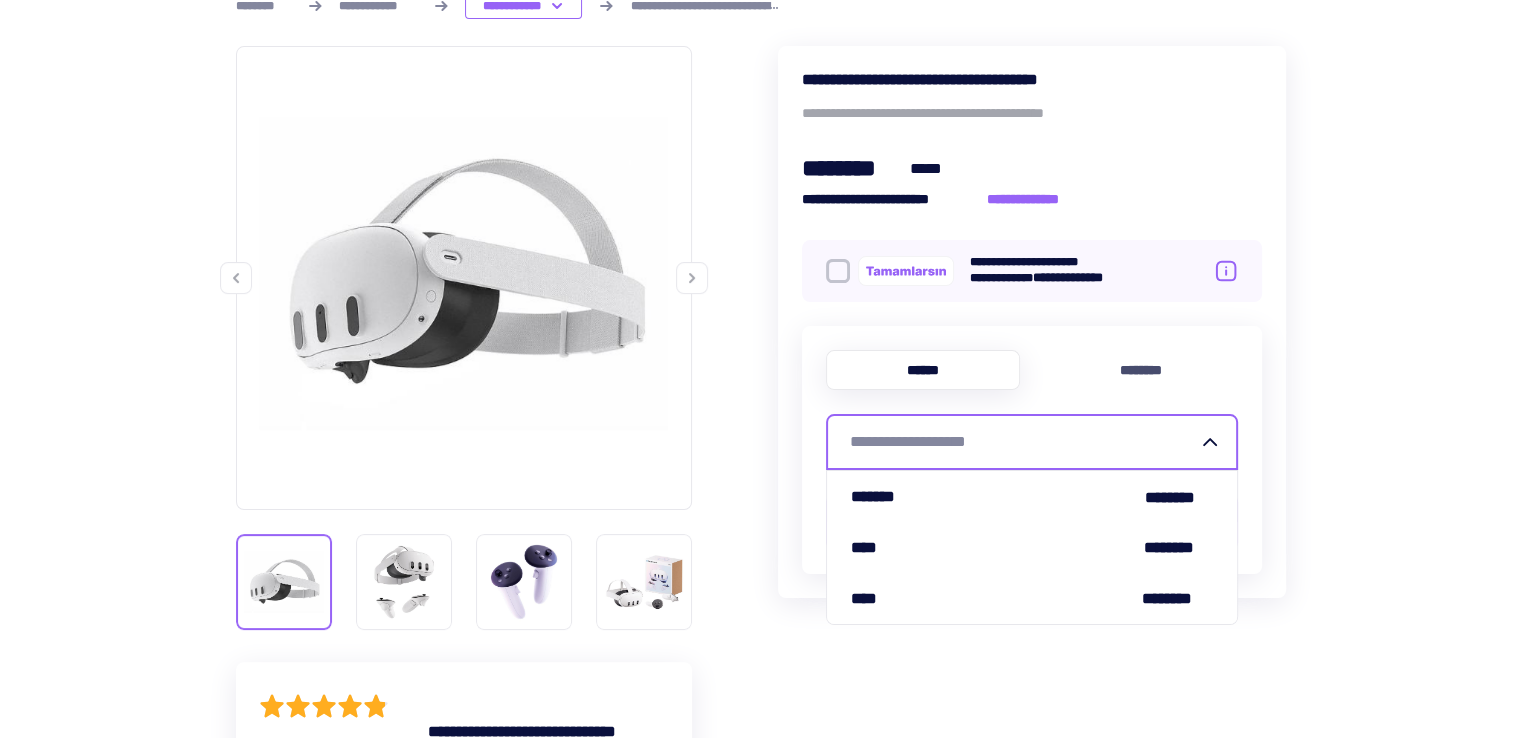 click on "**********" at bounding box center (1024, 442) 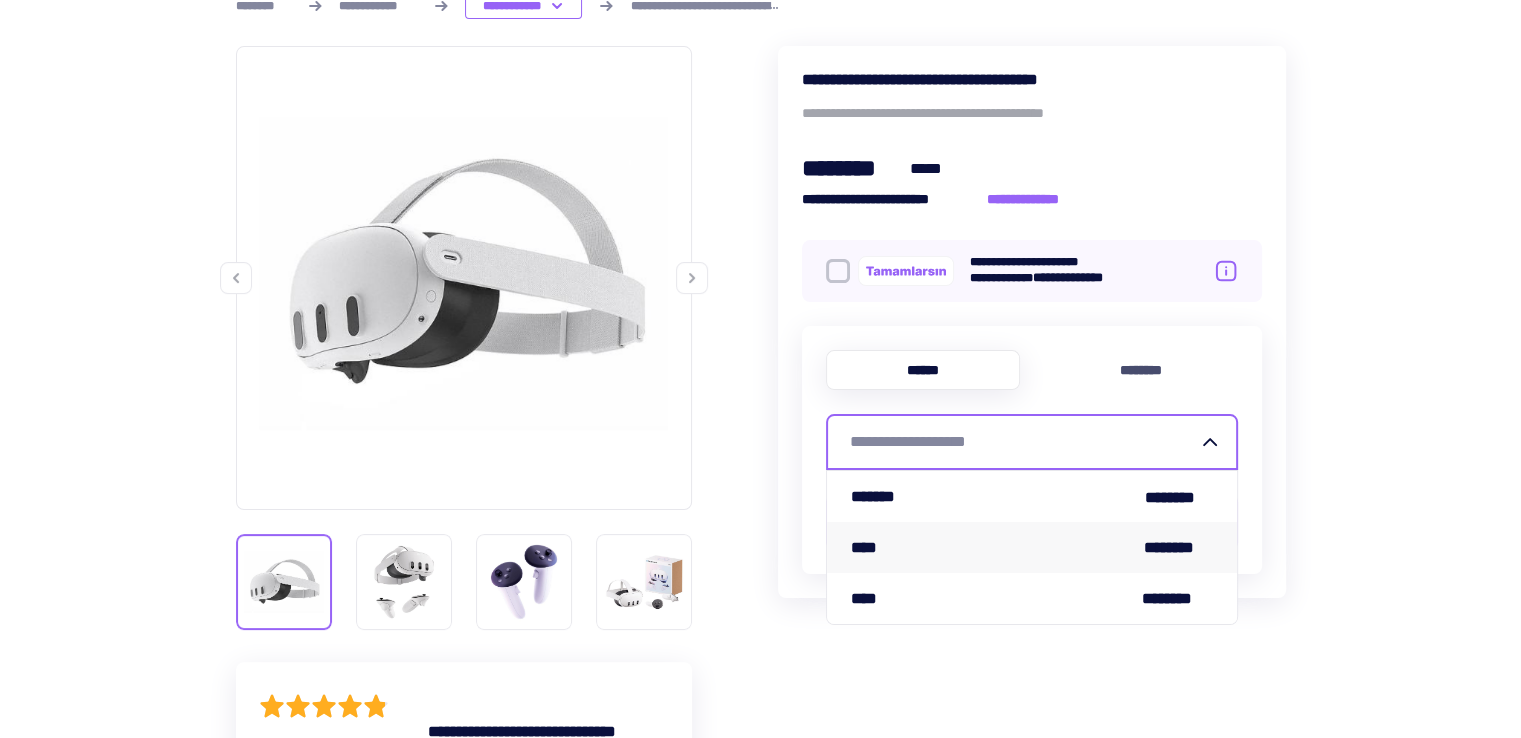 click on "**** ********" at bounding box center [1032, 547] 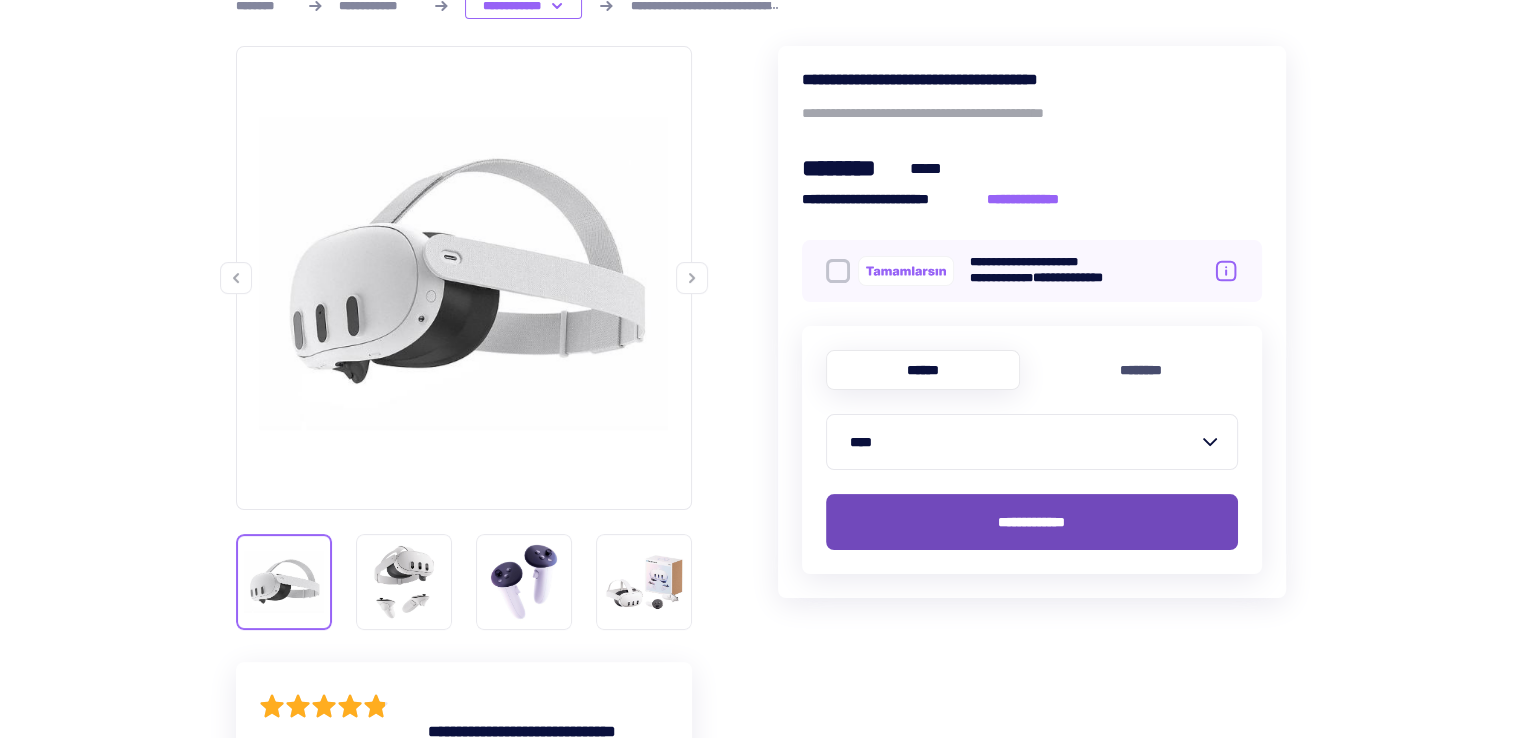 click on "**********" at bounding box center (1031, 522) 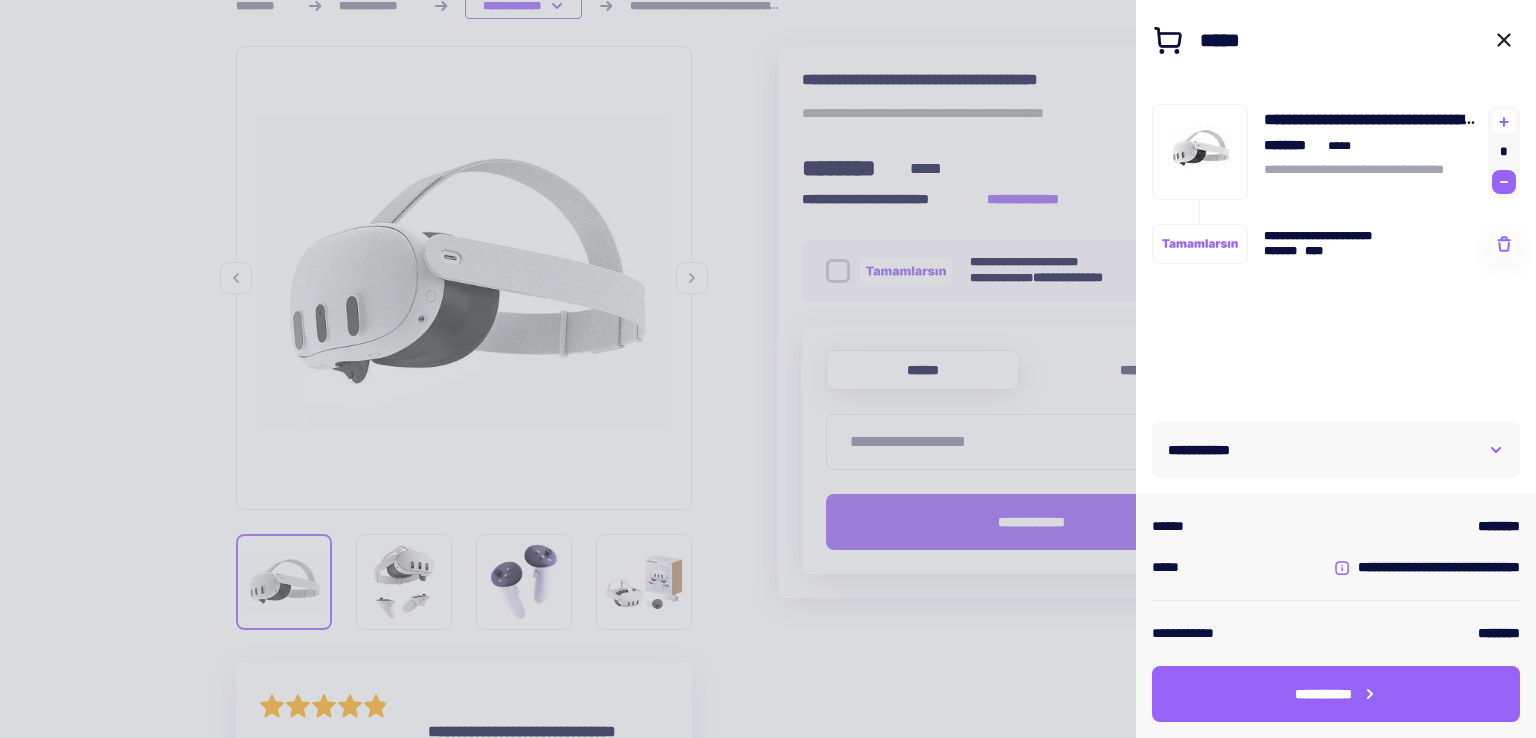 click at bounding box center (1504, 182) 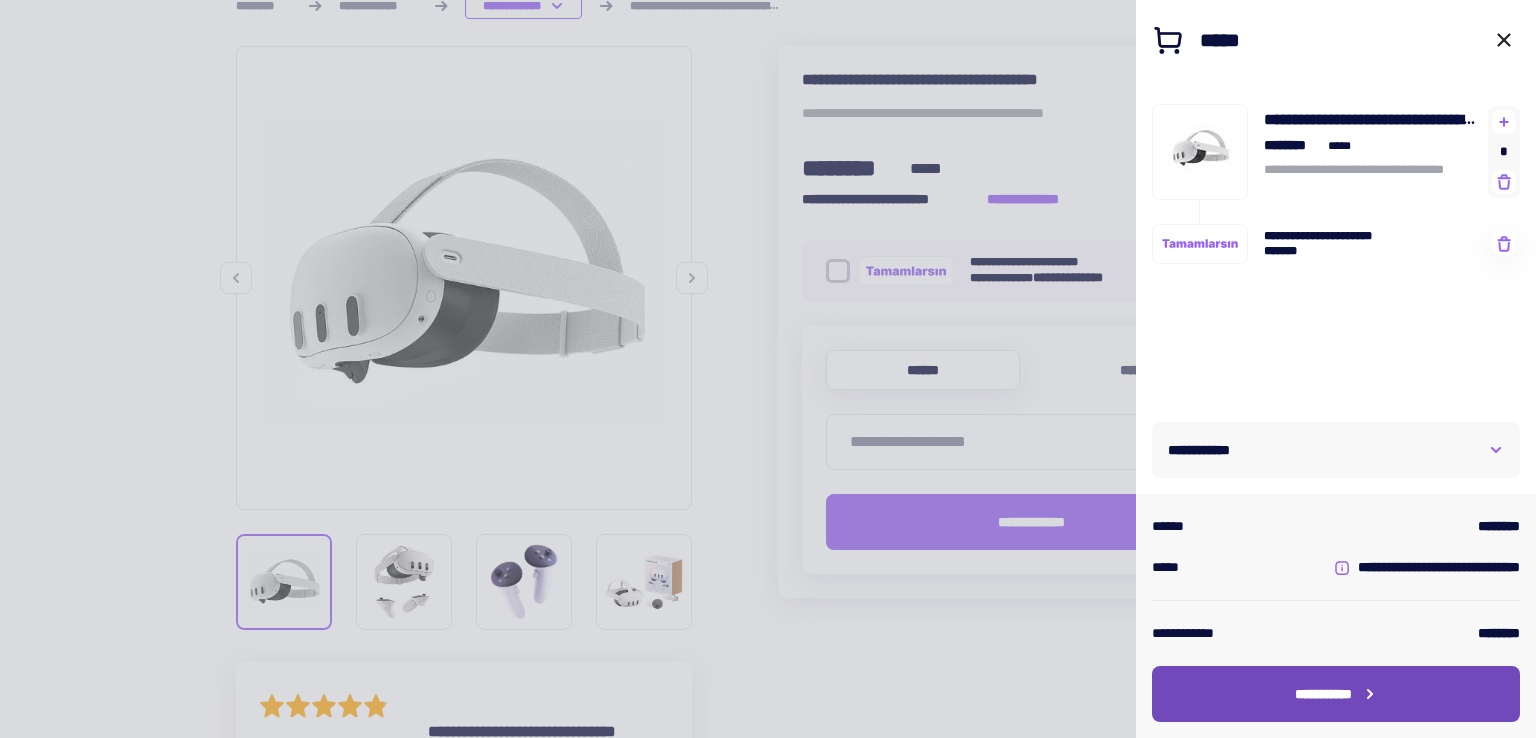 click on "**********" at bounding box center [1336, 694] 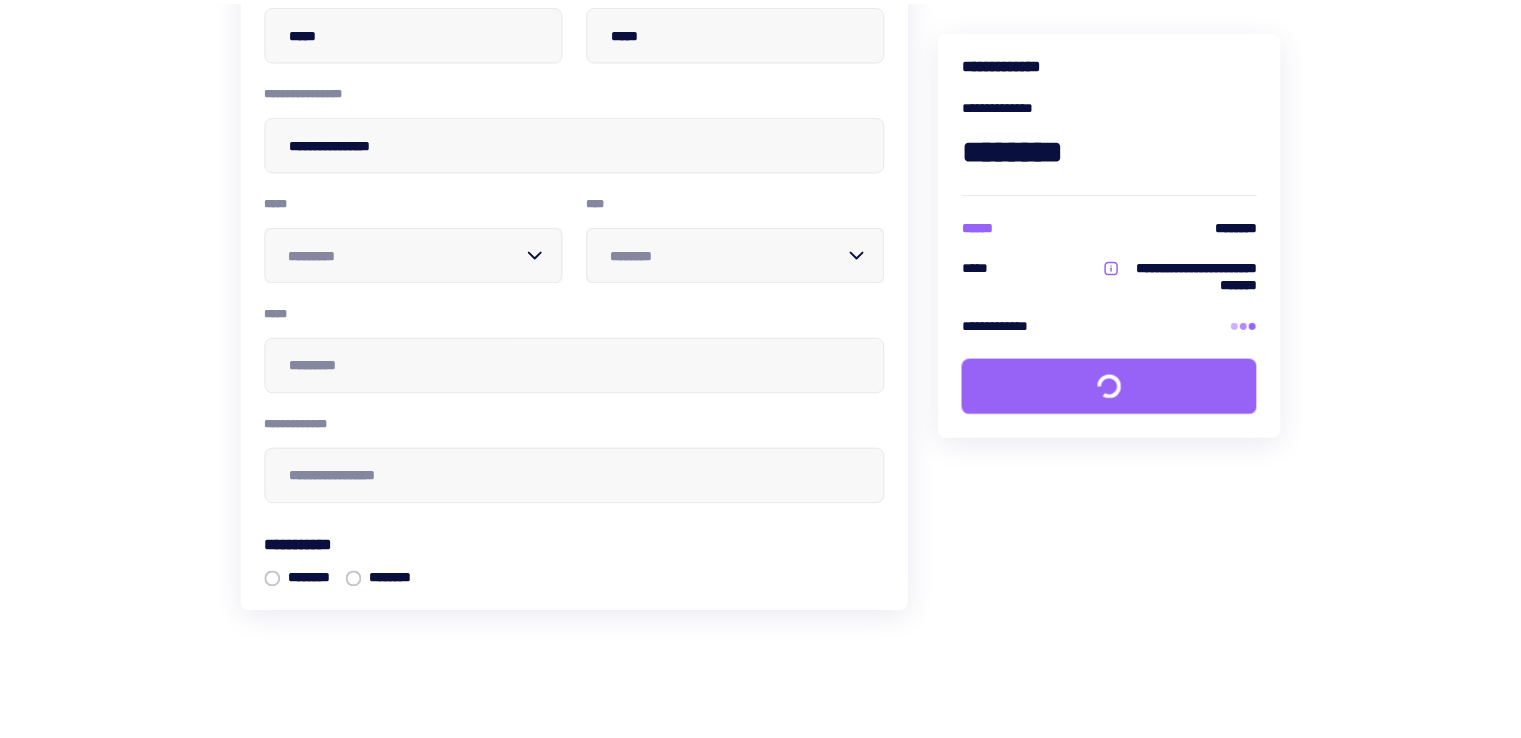 scroll, scrollTop: 0, scrollLeft: 0, axis: both 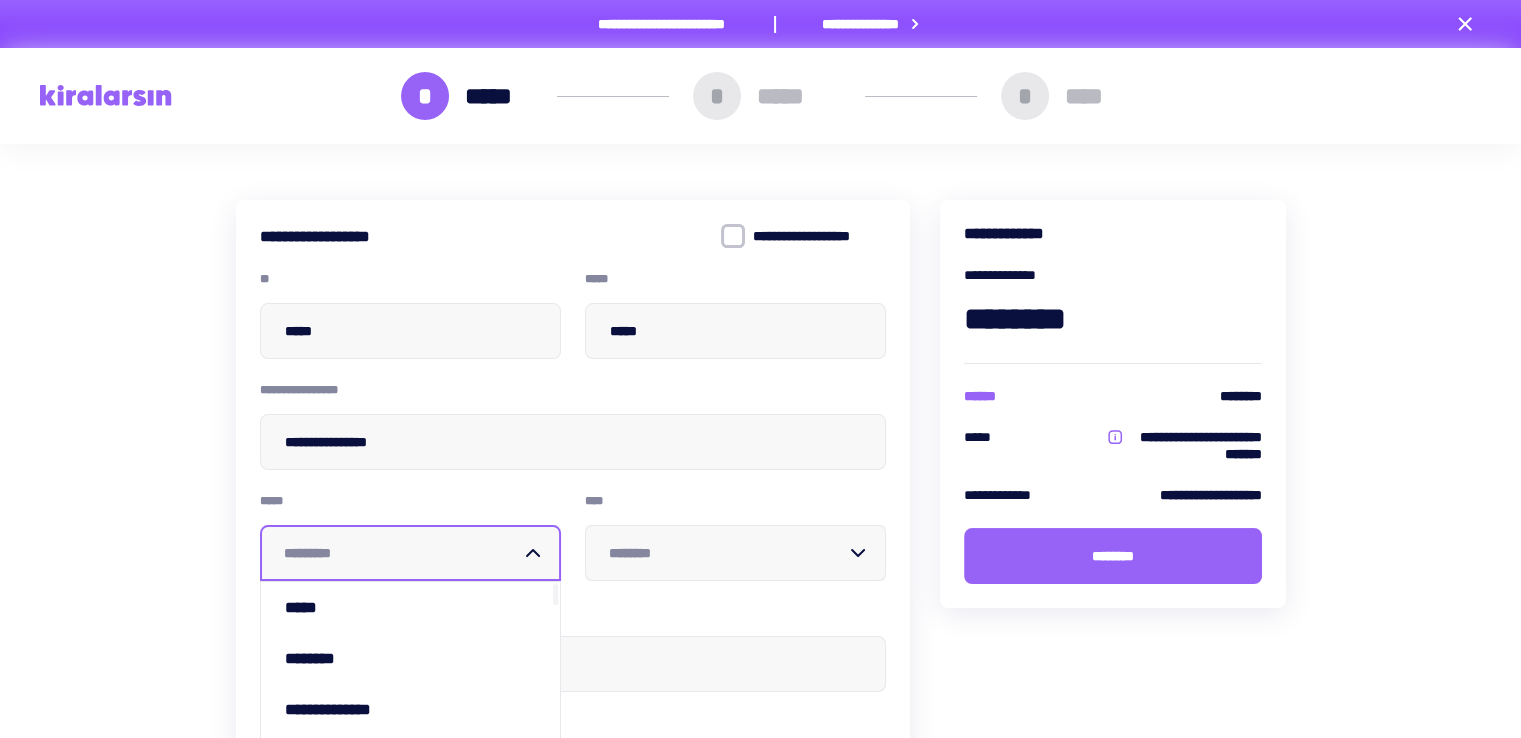 click at bounding box center (402, 553) 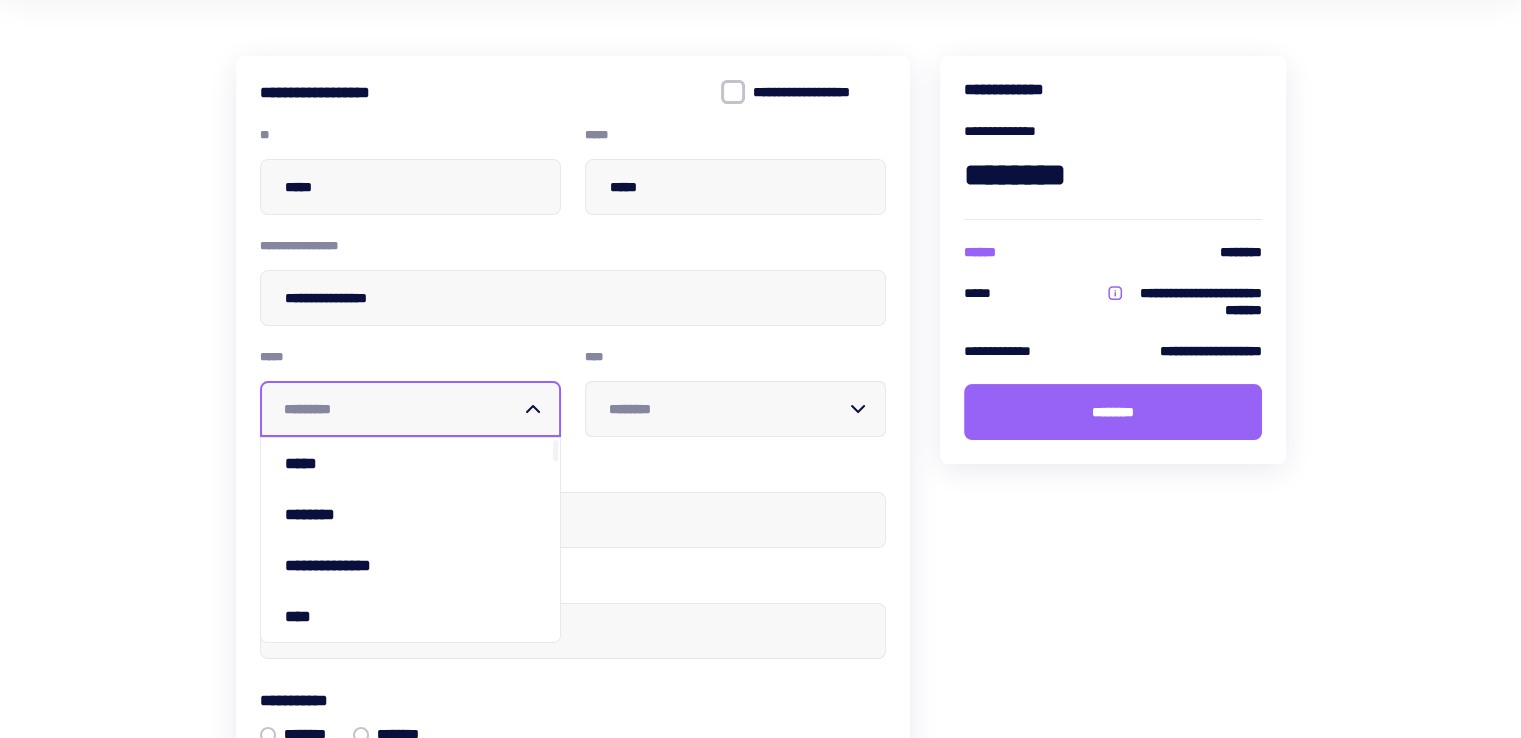 scroll, scrollTop: 200, scrollLeft: 0, axis: vertical 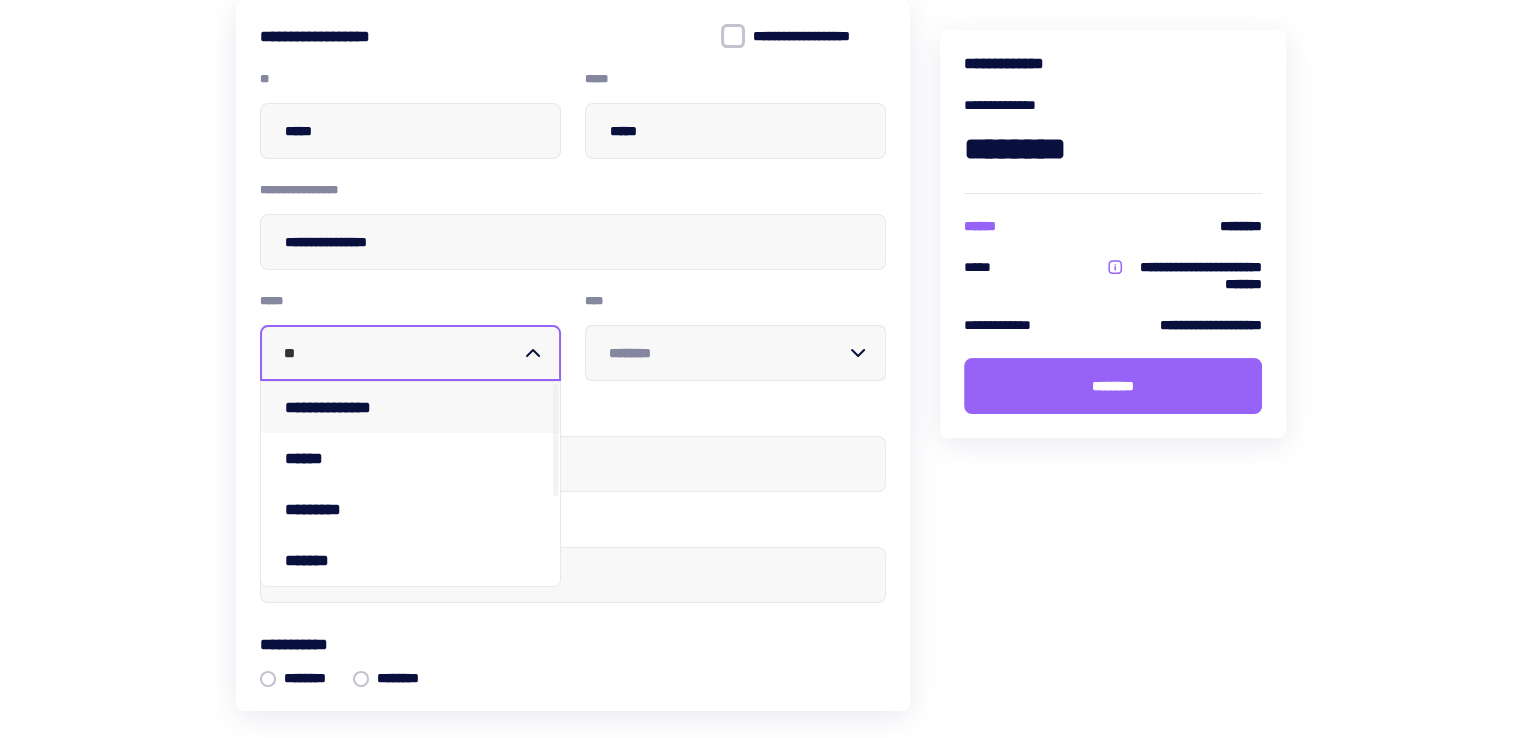 type on "***" 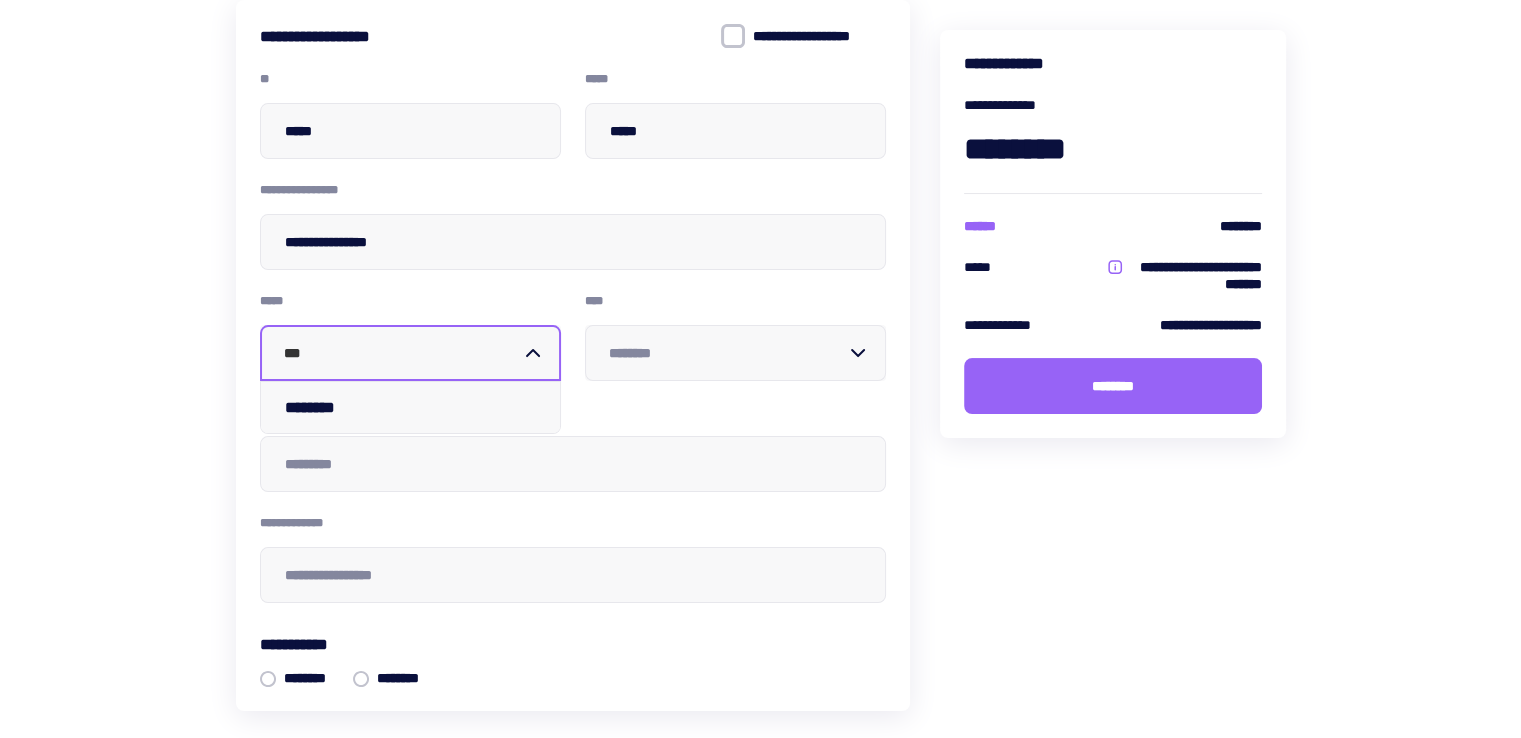 click on "********" at bounding box center (410, 407) 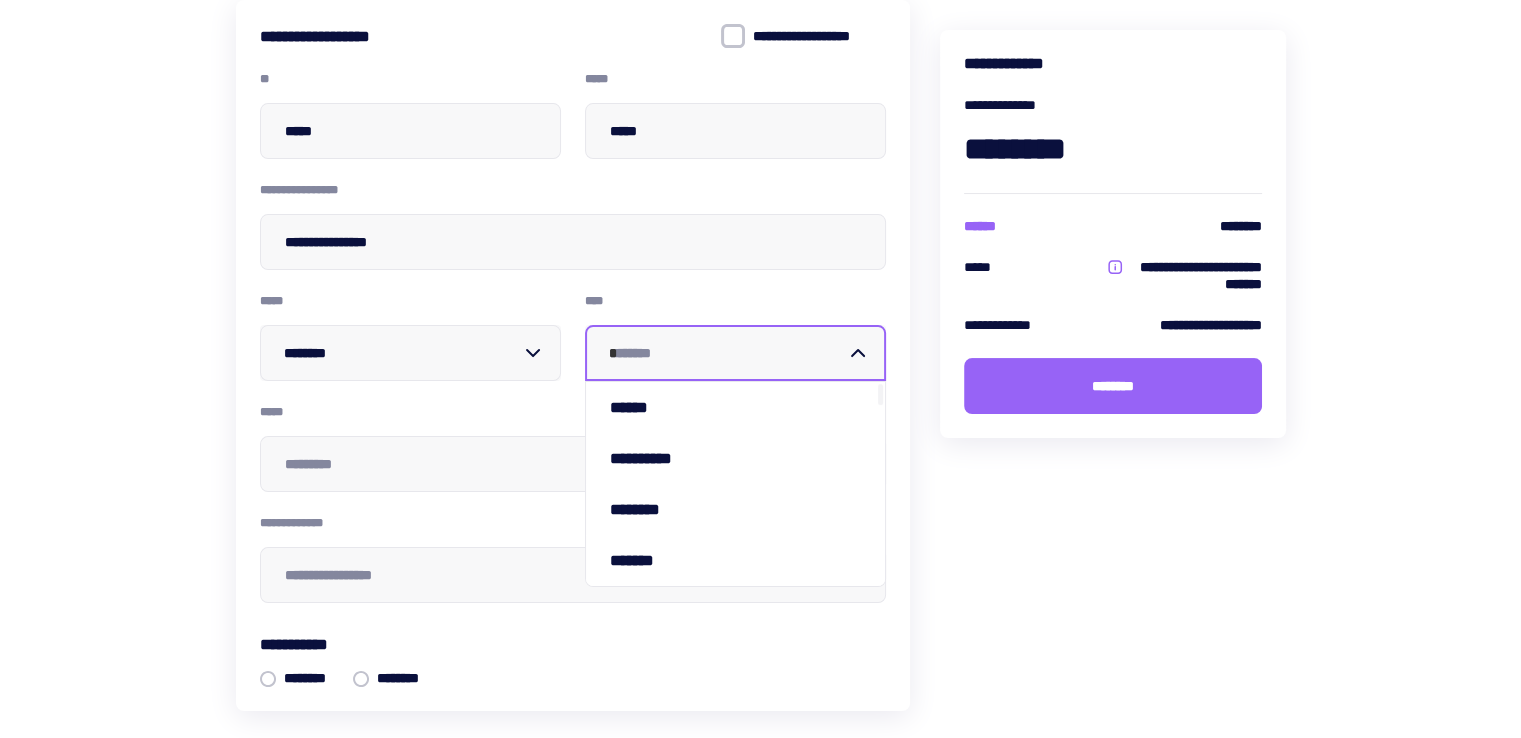 type on "**" 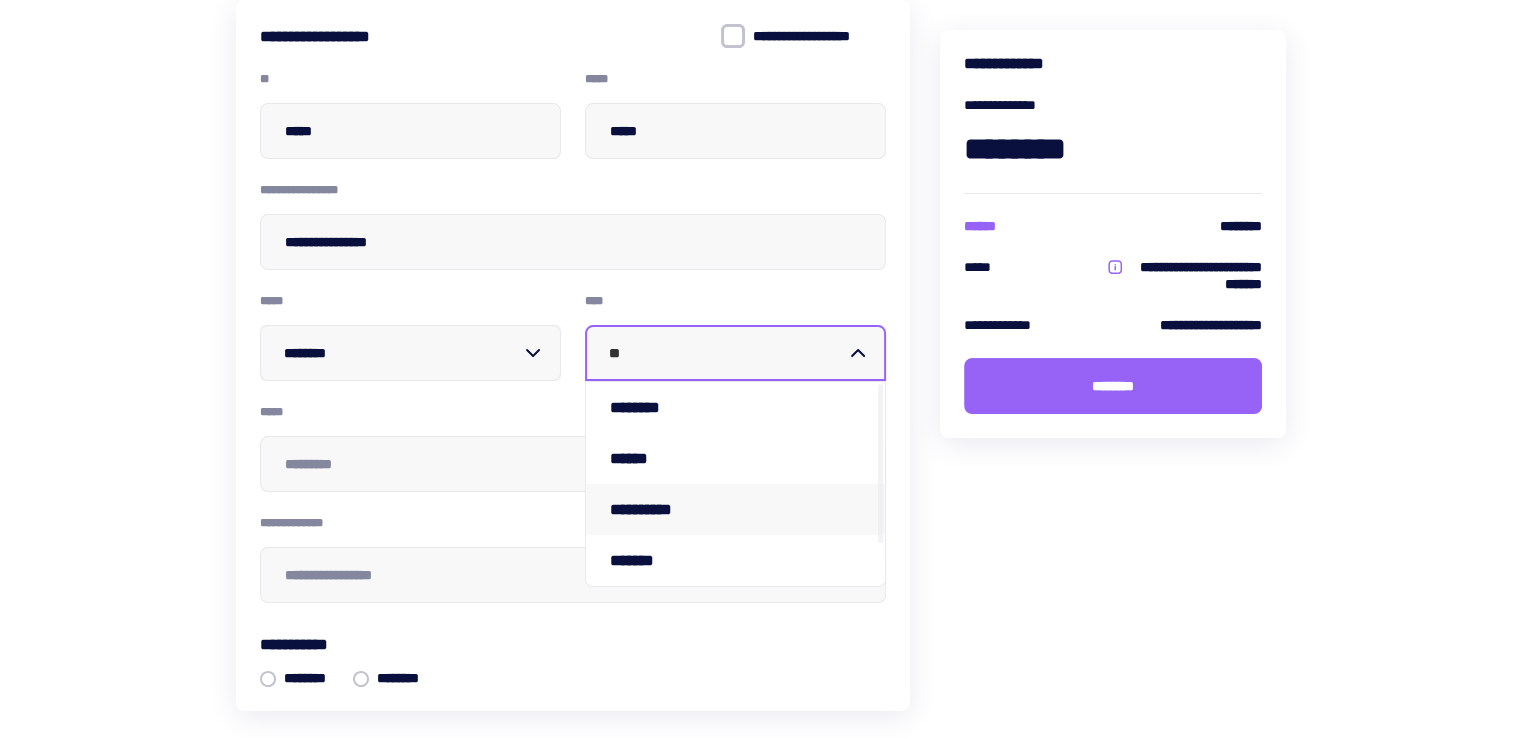 click on "**********" at bounding box center (661, 509) 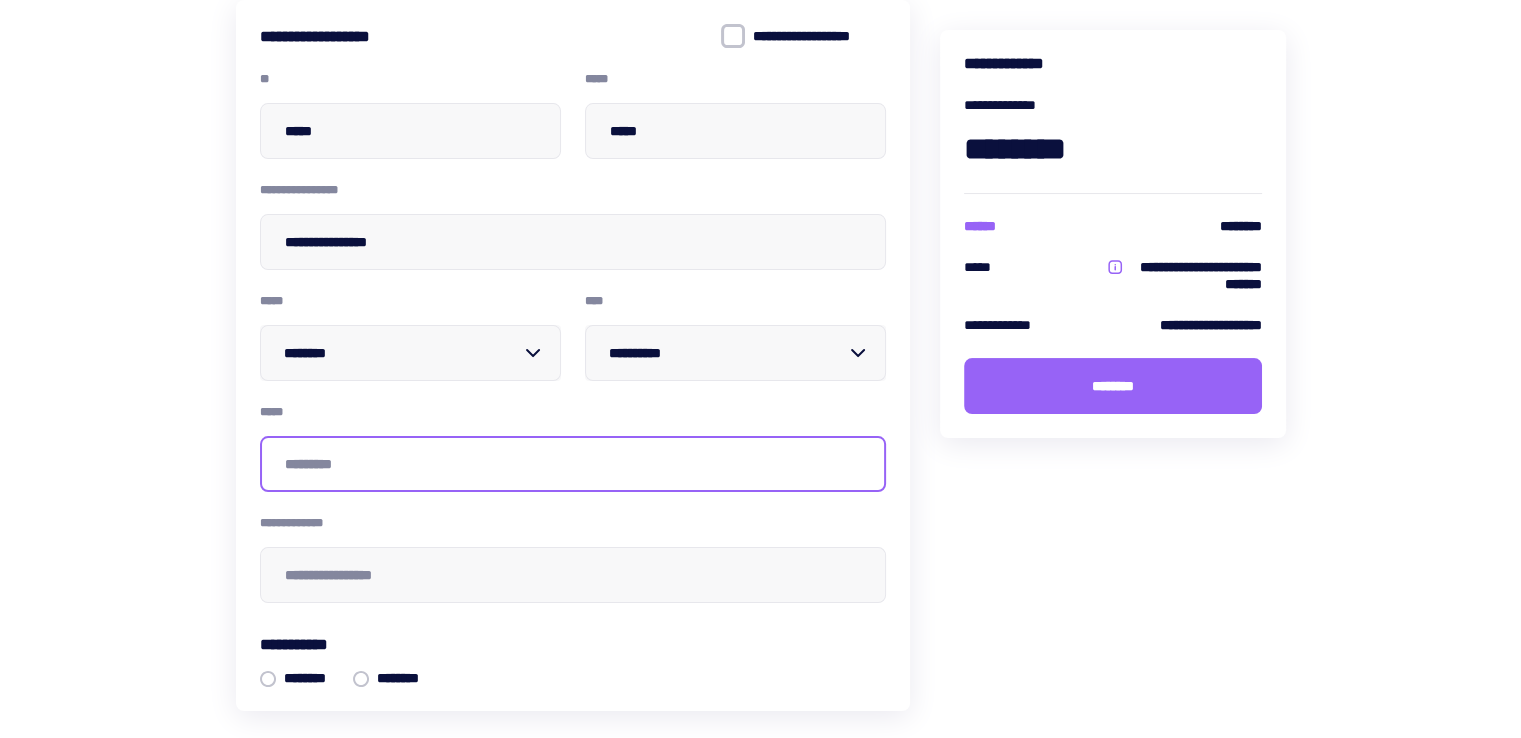 click at bounding box center (573, 464) 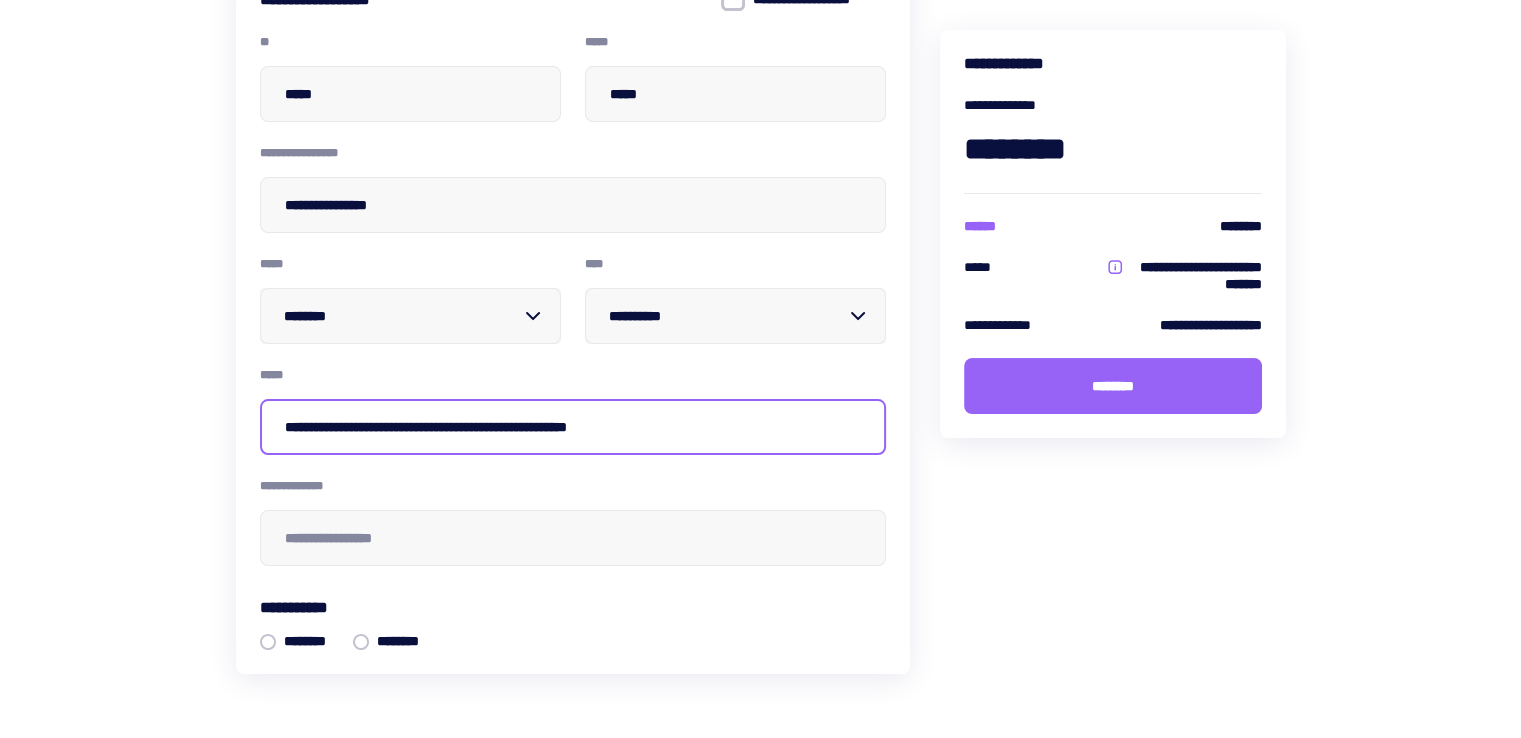 scroll, scrollTop: 299, scrollLeft: 0, axis: vertical 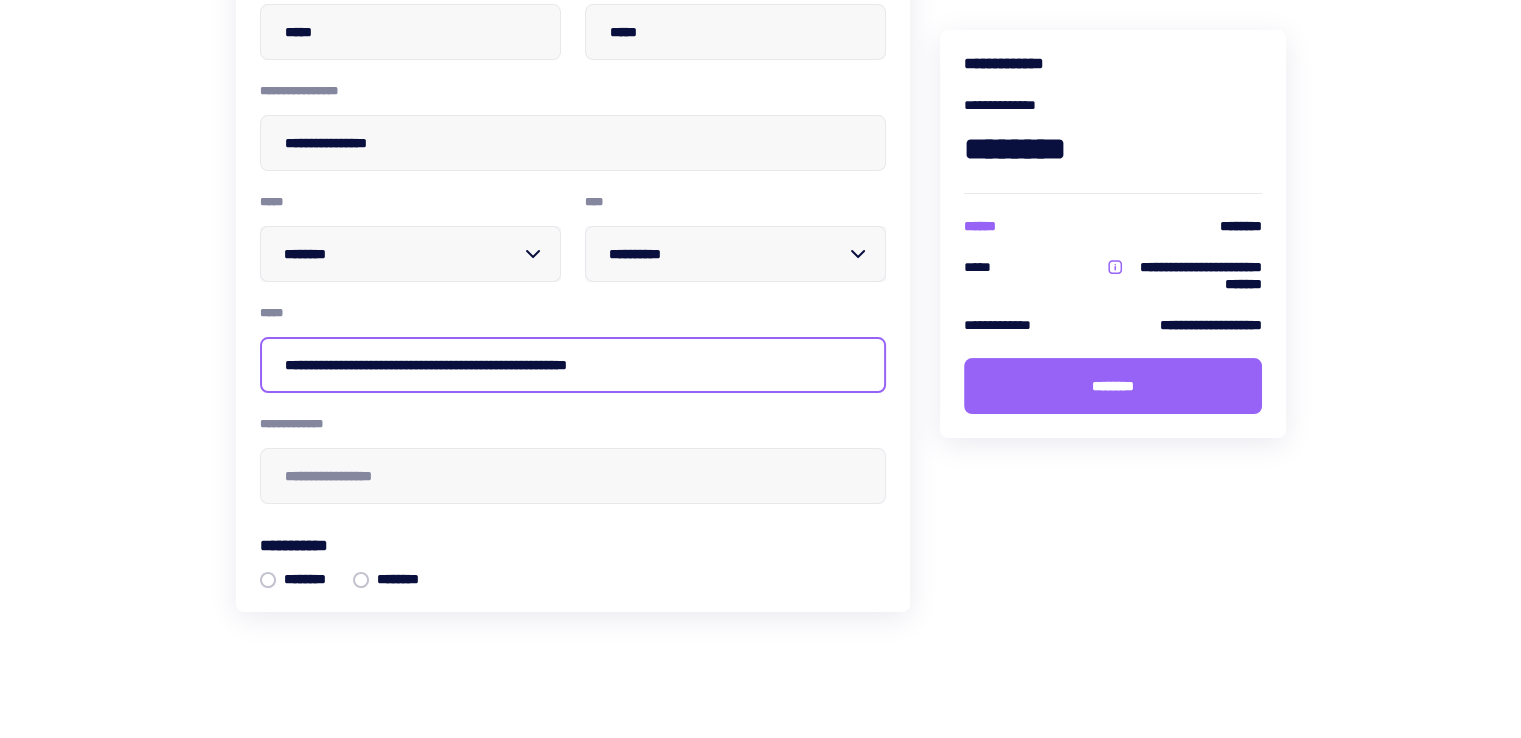 type on "**********" 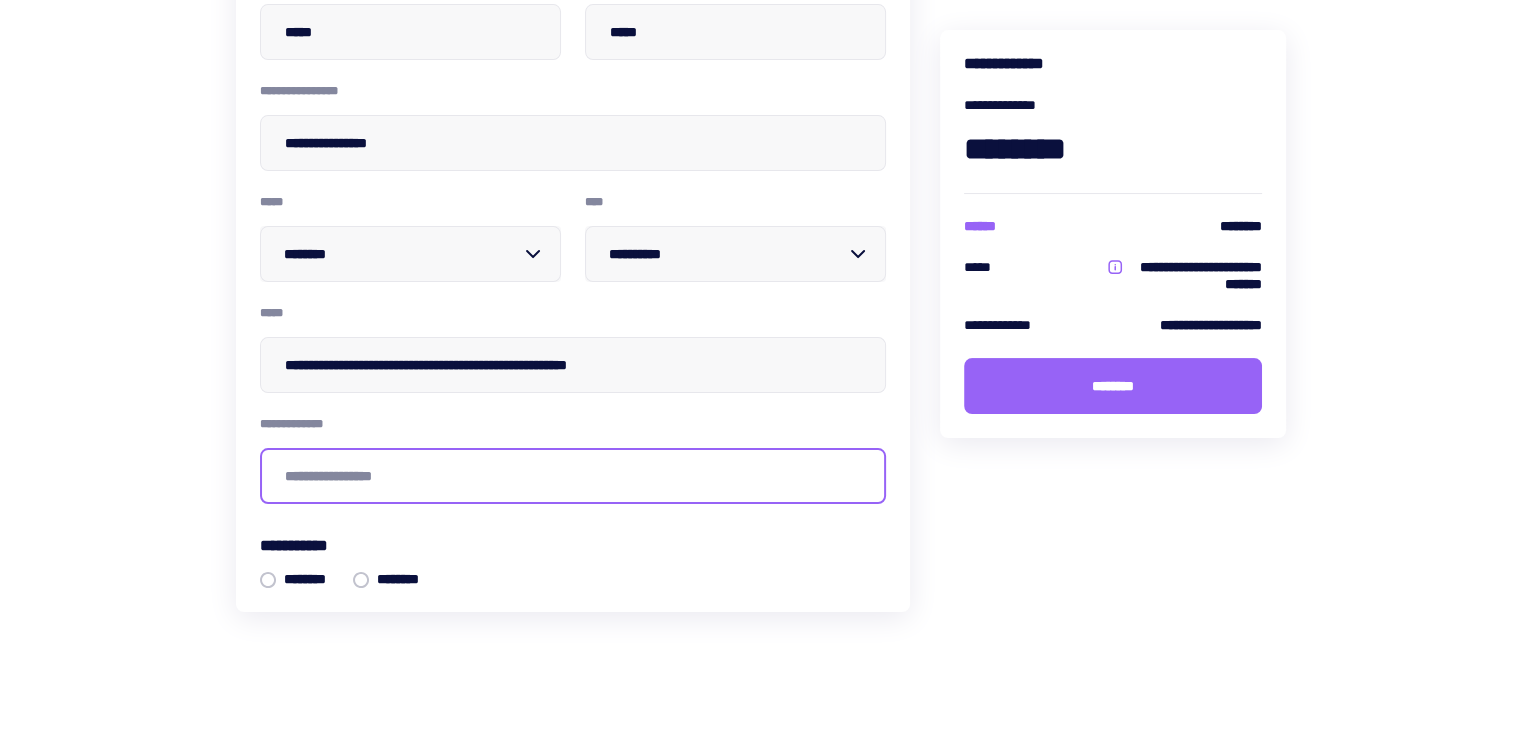 click at bounding box center [573, 476] 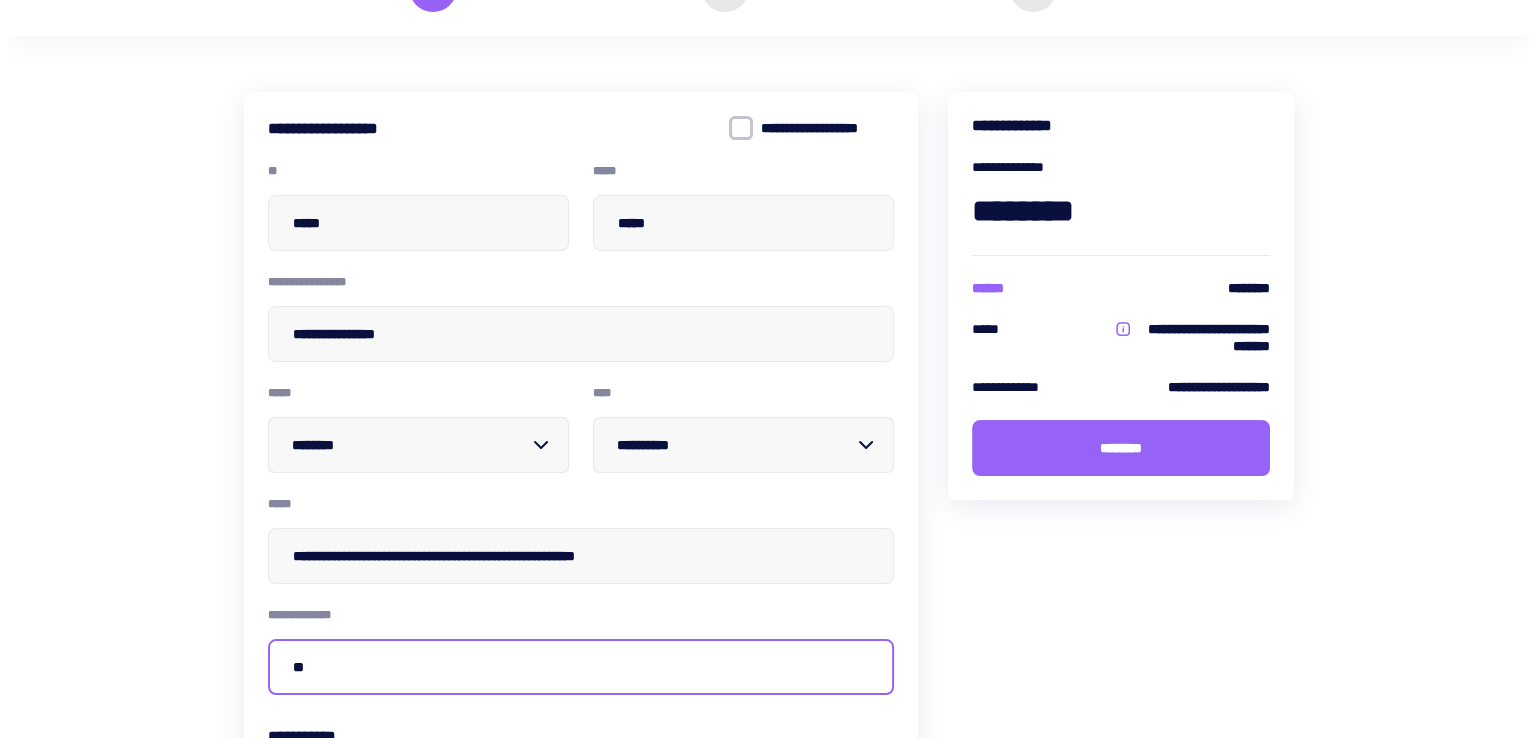 scroll, scrollTop: 99, scrollLeft: 0, axis: vertical 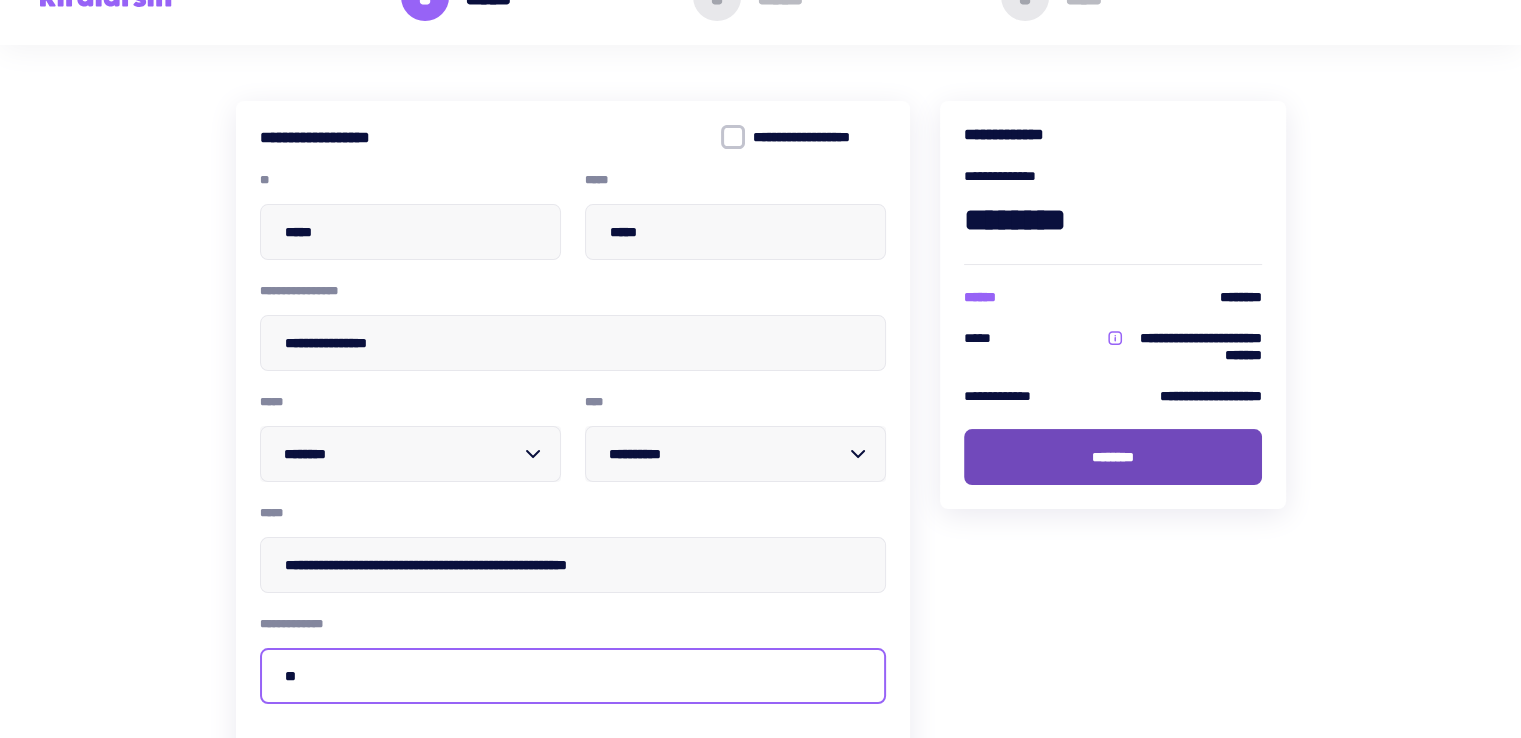 type on "**" 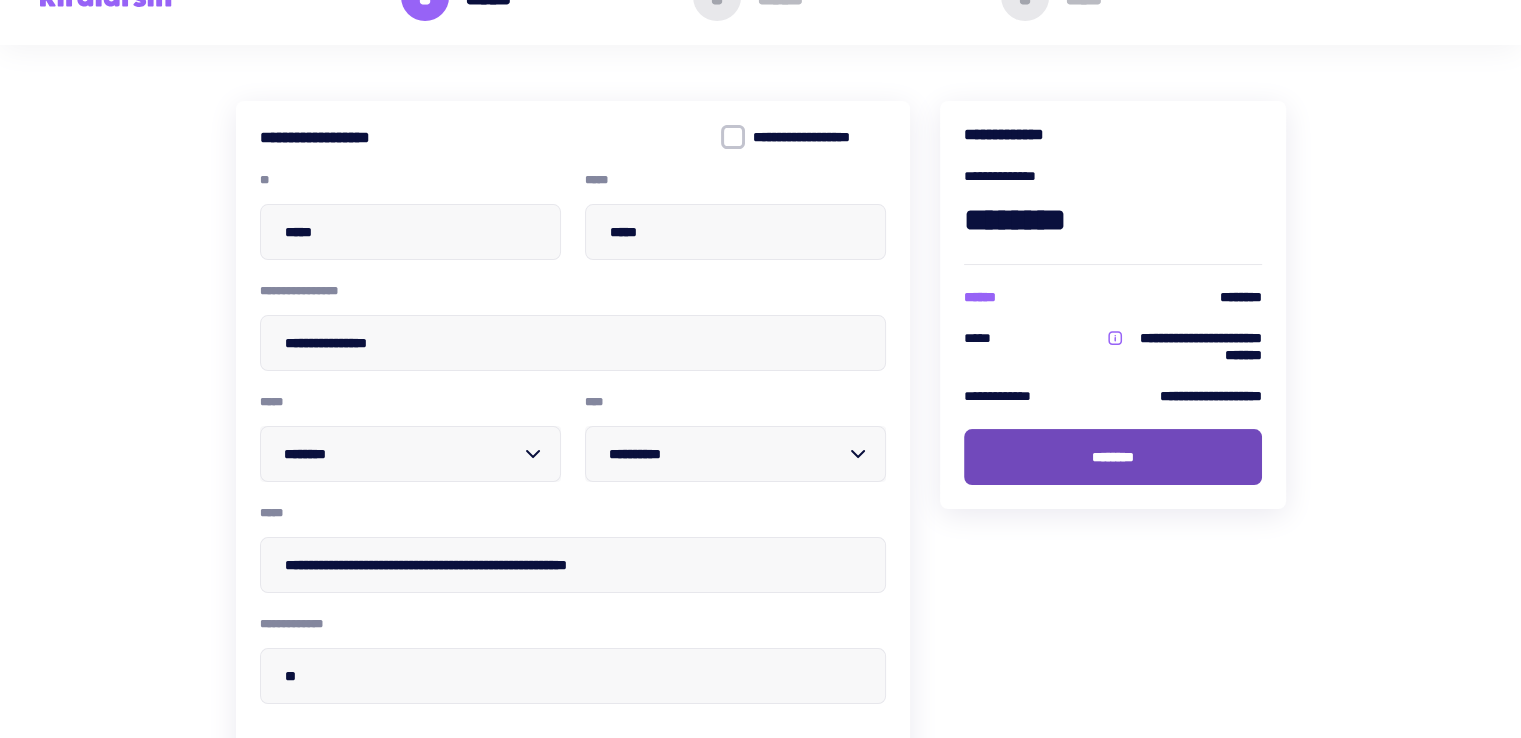 click on "********" at bounding box center (1113, 457) 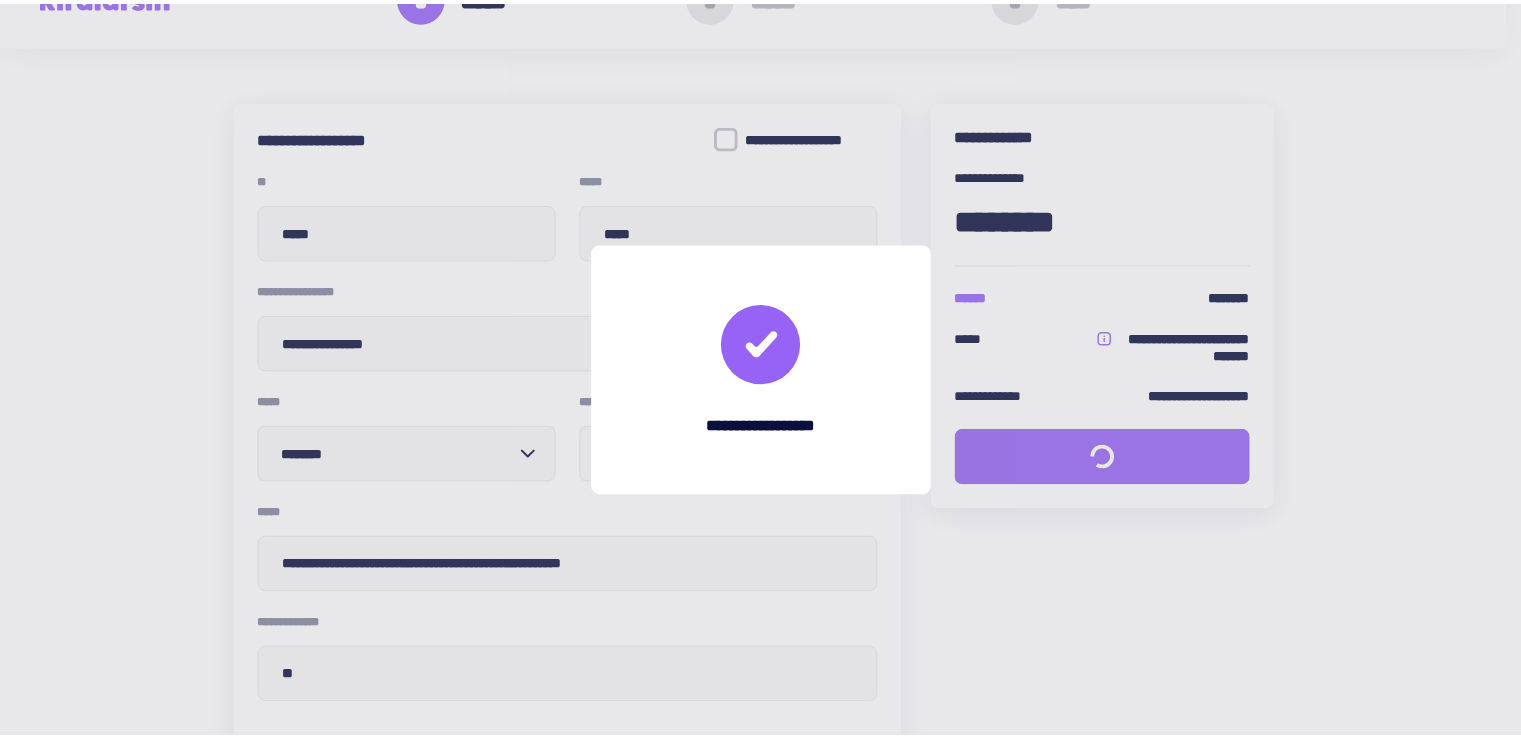 scroll, scrollTop: 0, scrollLeft: 0, axis: both 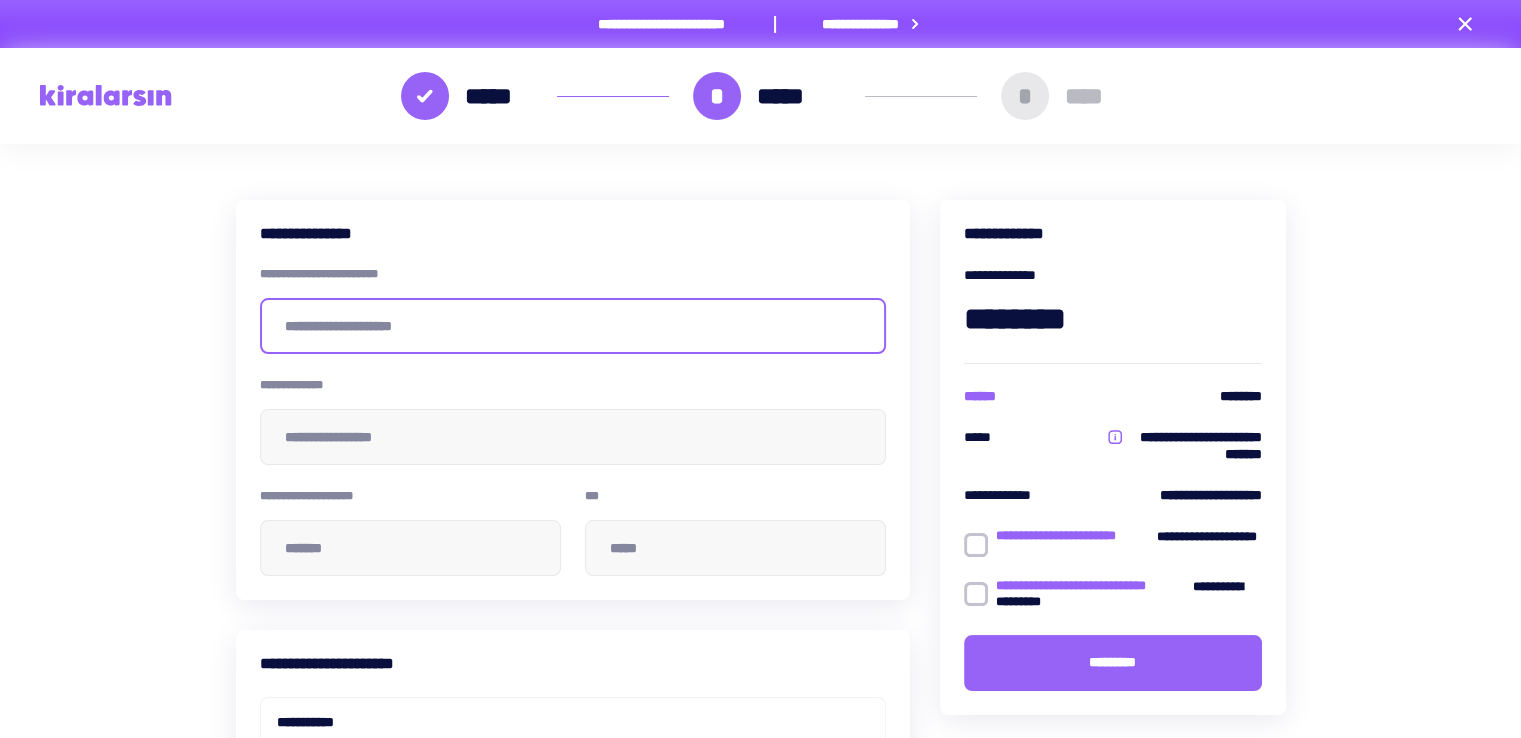 click at bounding box center (573, 326) 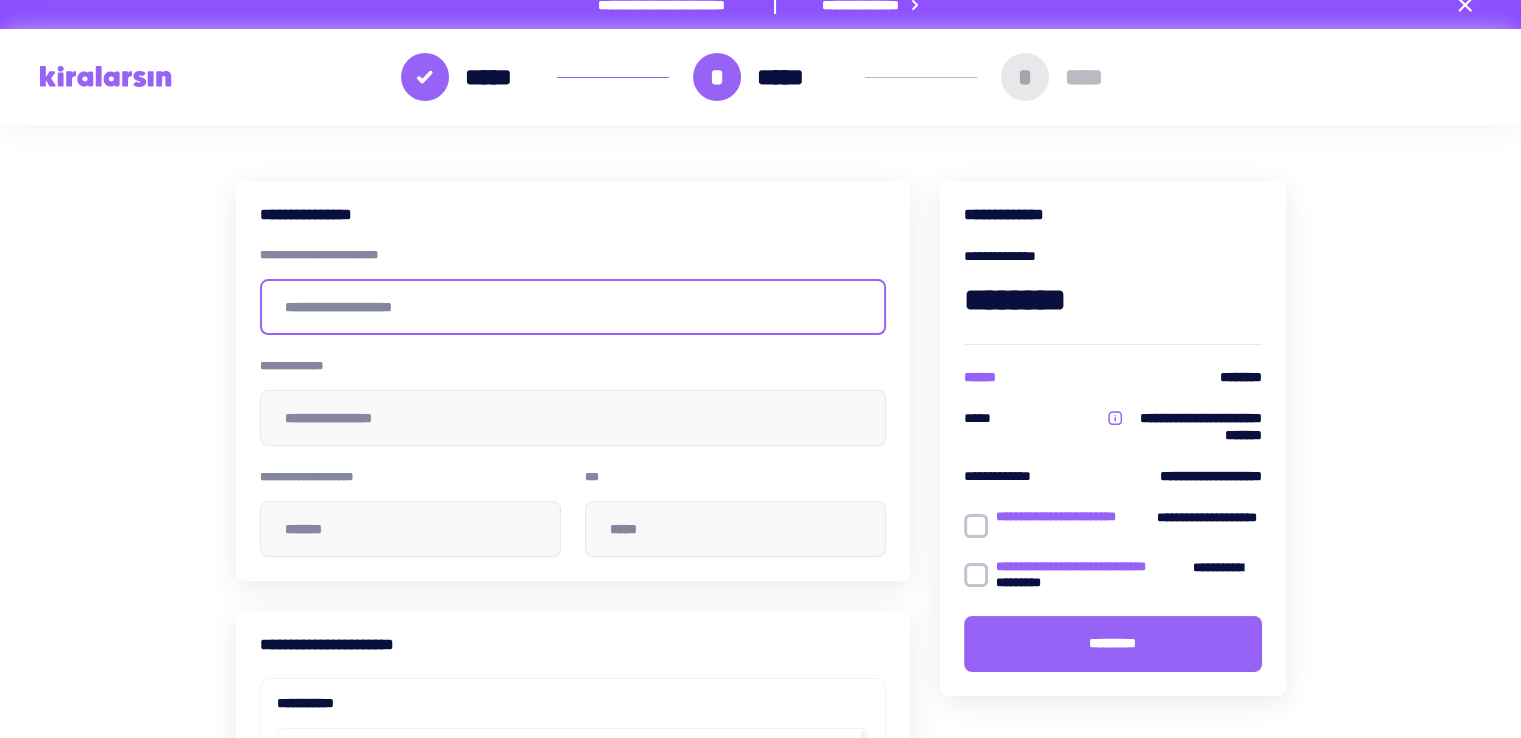 scroll, scrollTop: 0, scrollLeft: 0, axis: both 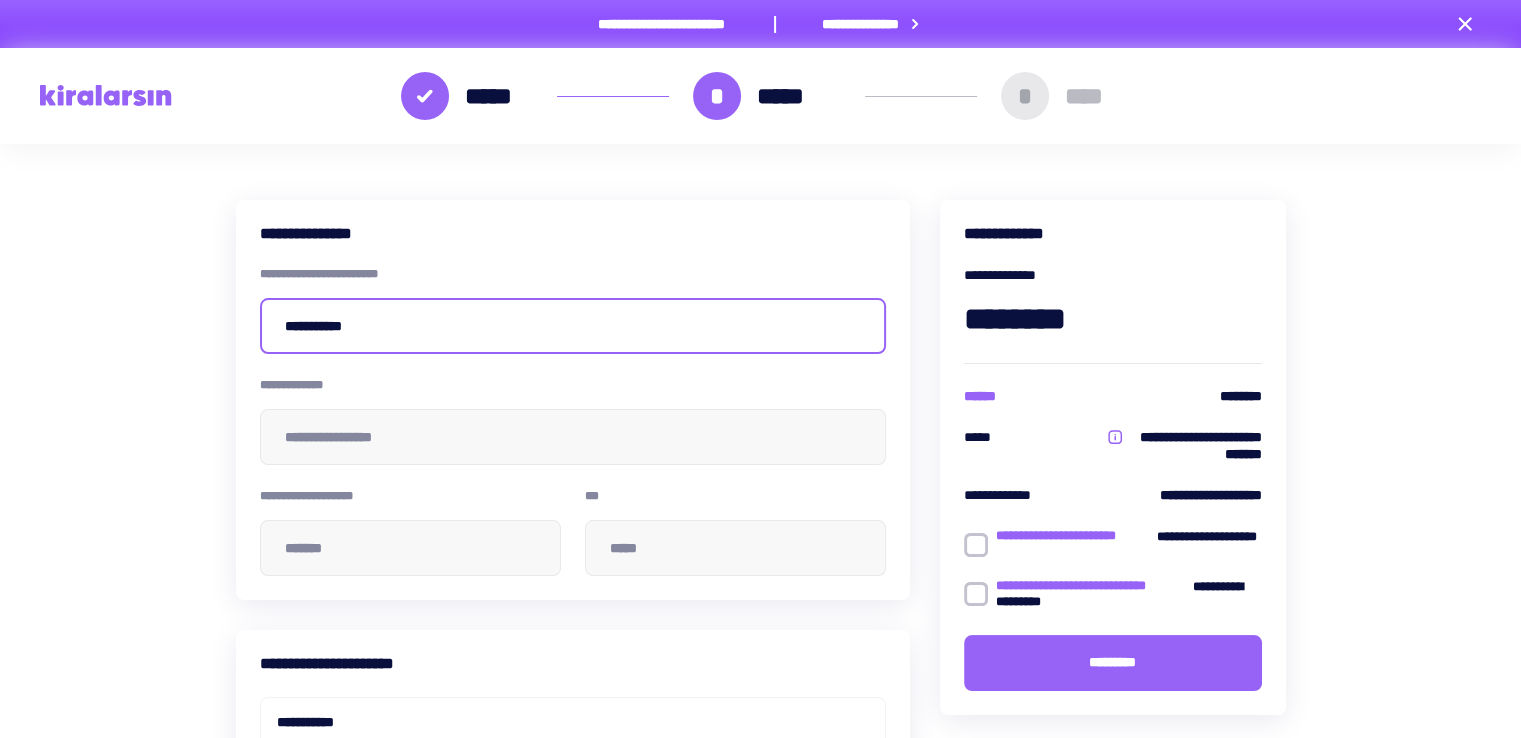 type on "**********" 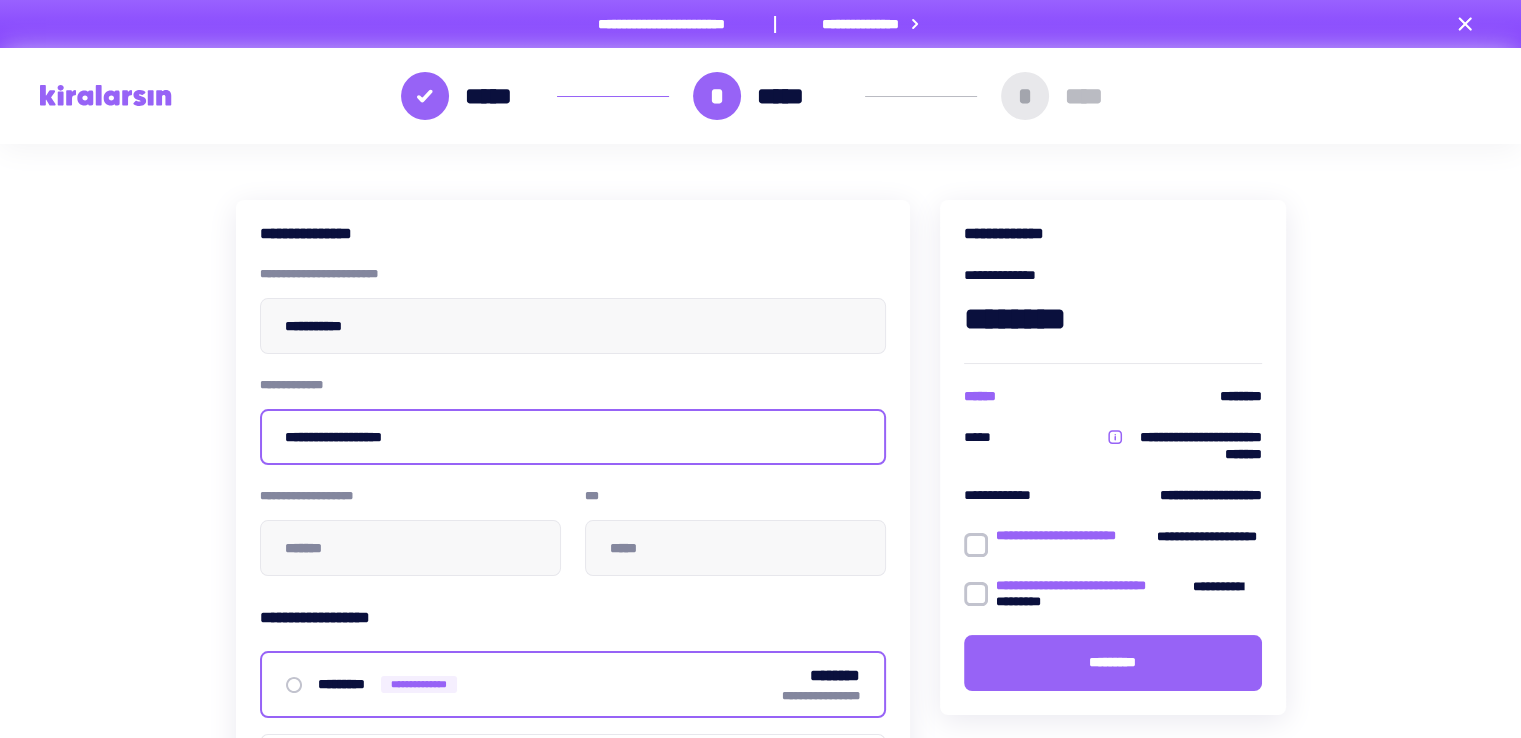 type on "**********" 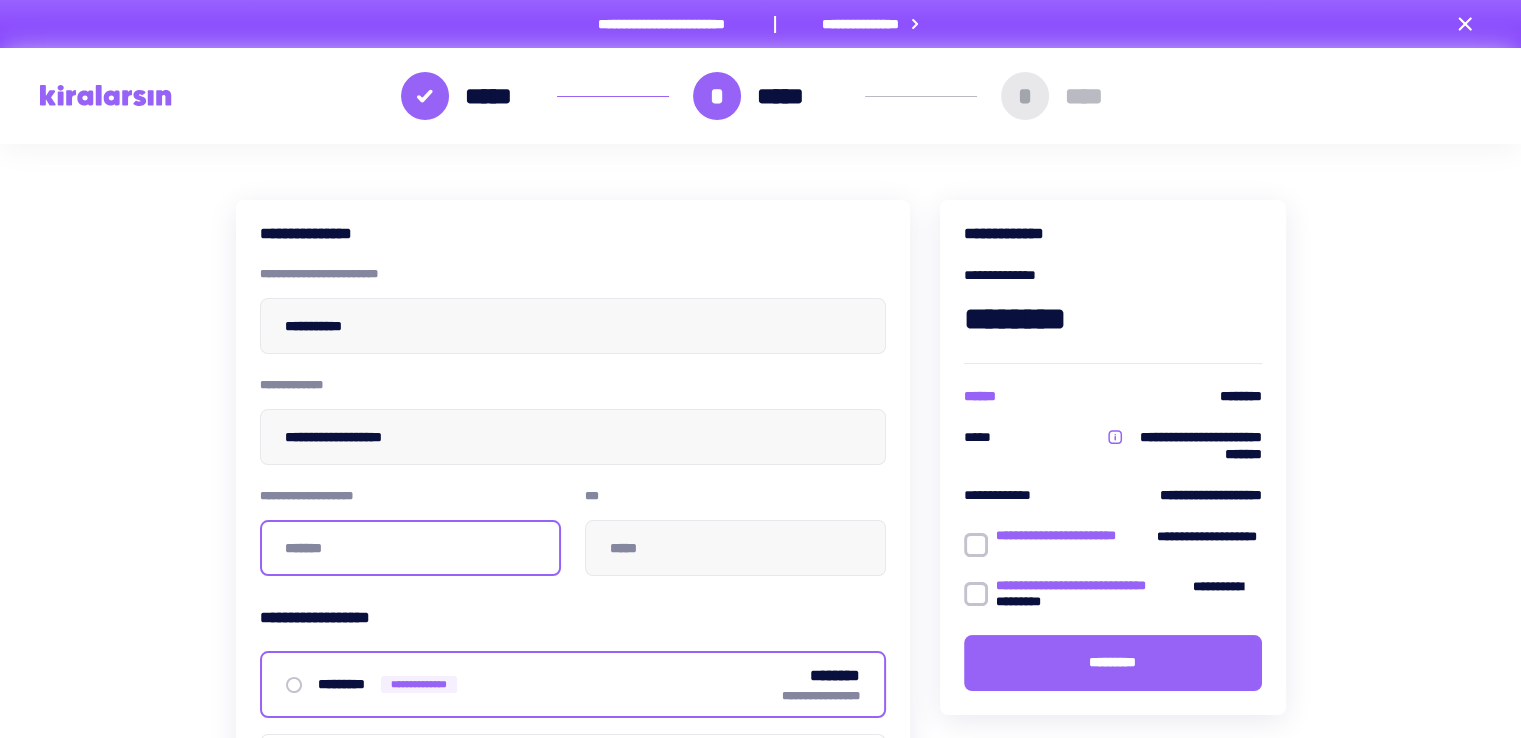click at bounding box center [410, 548] 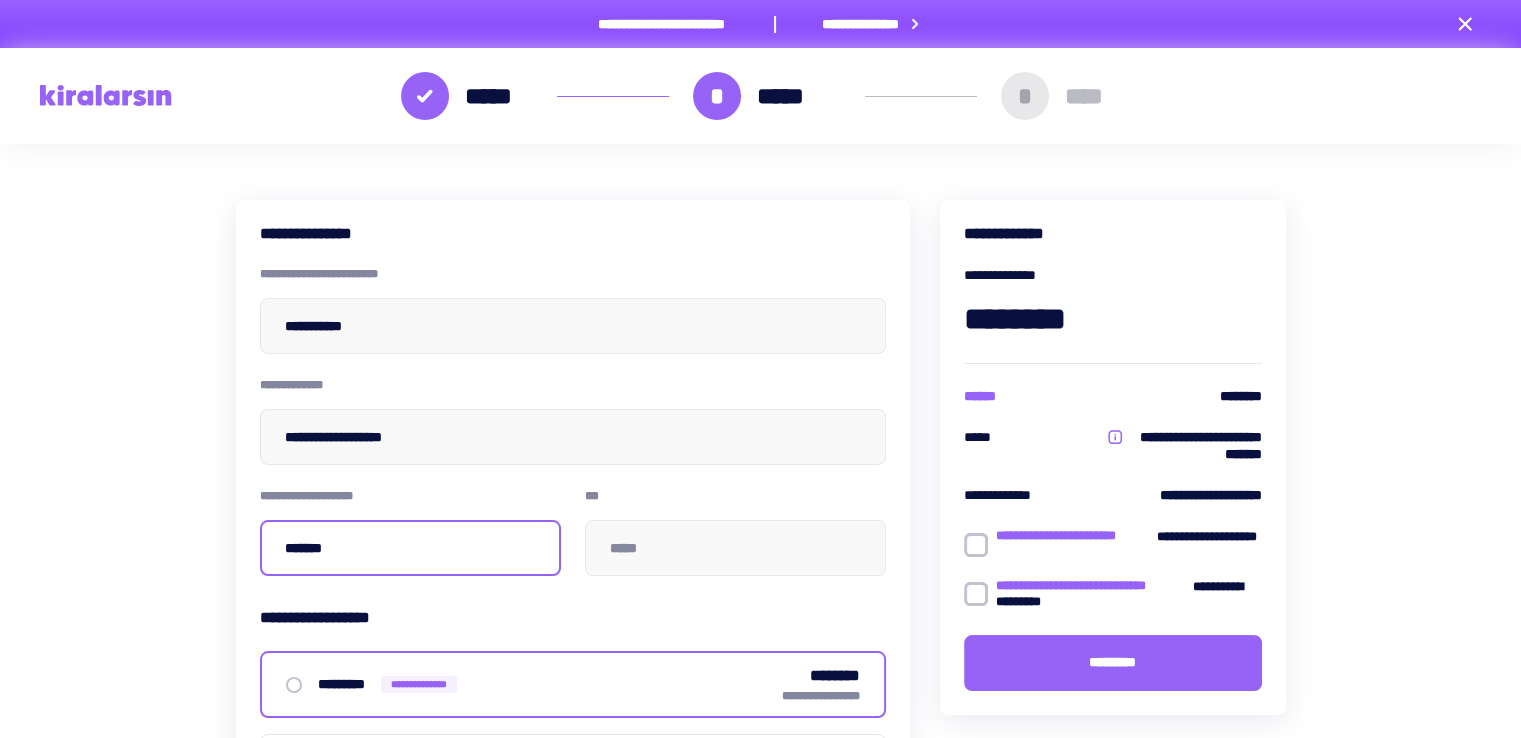 type on "*****" 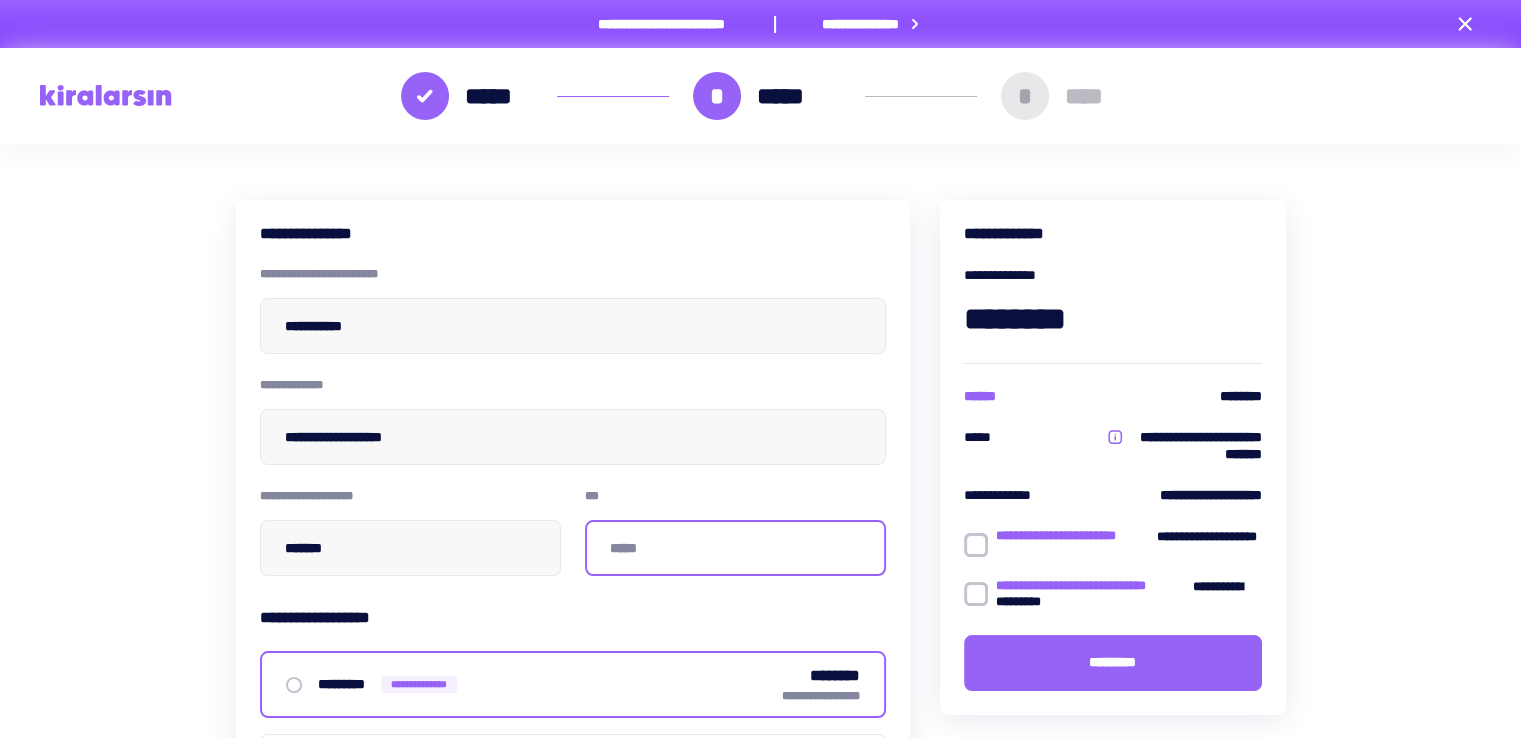 click at bounding box center (735, 548) 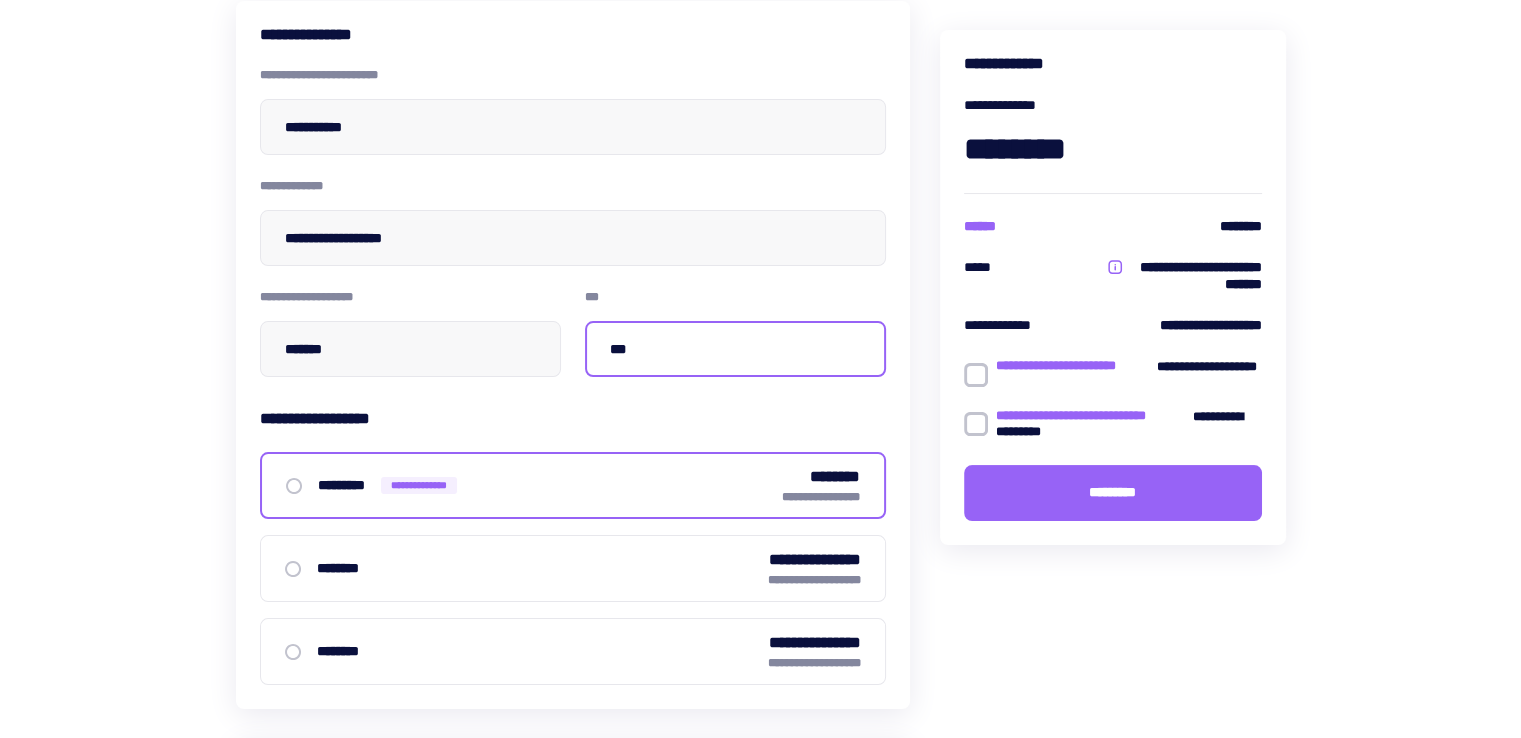 scroll, scrollTop: 200, scrollLeft: 0, axis: vertical 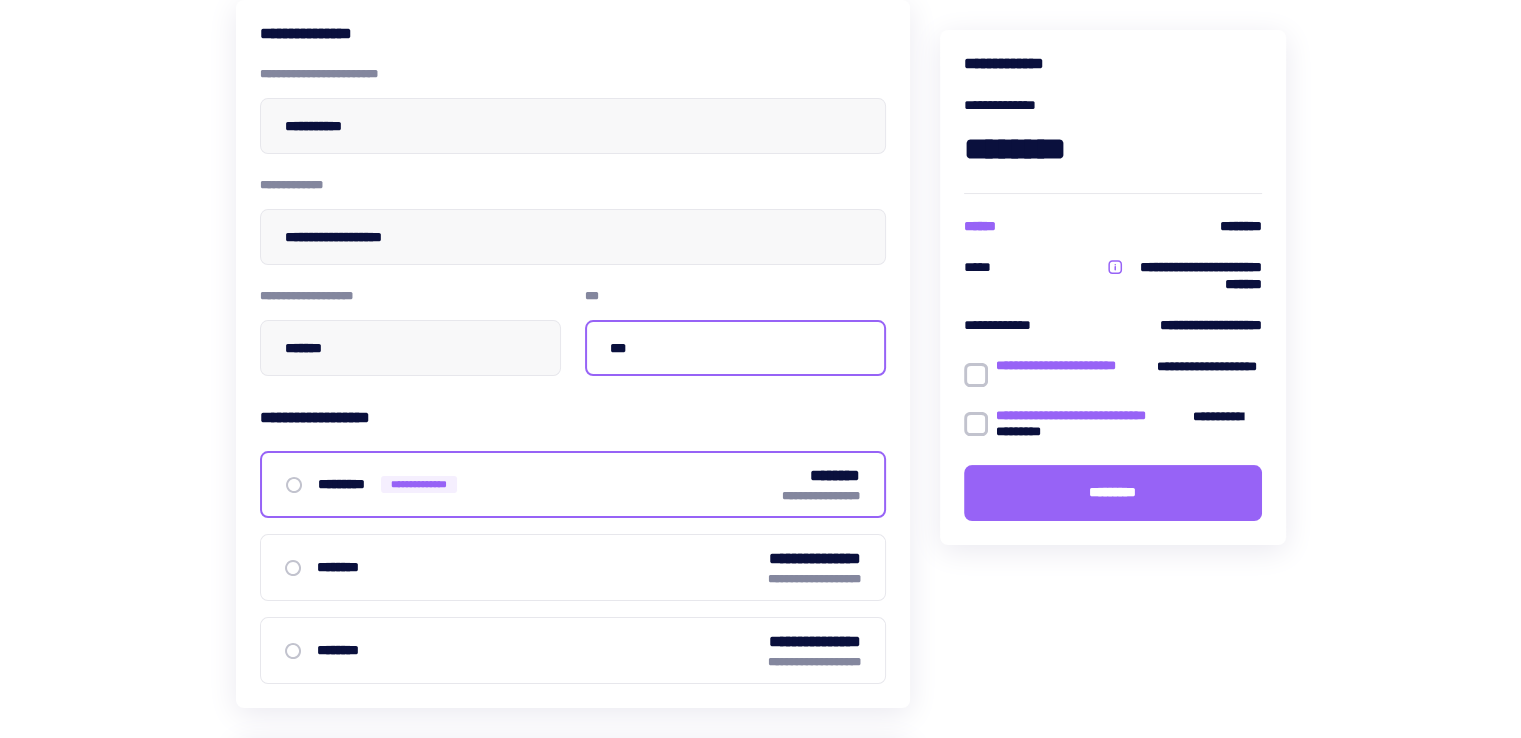 type on "***" 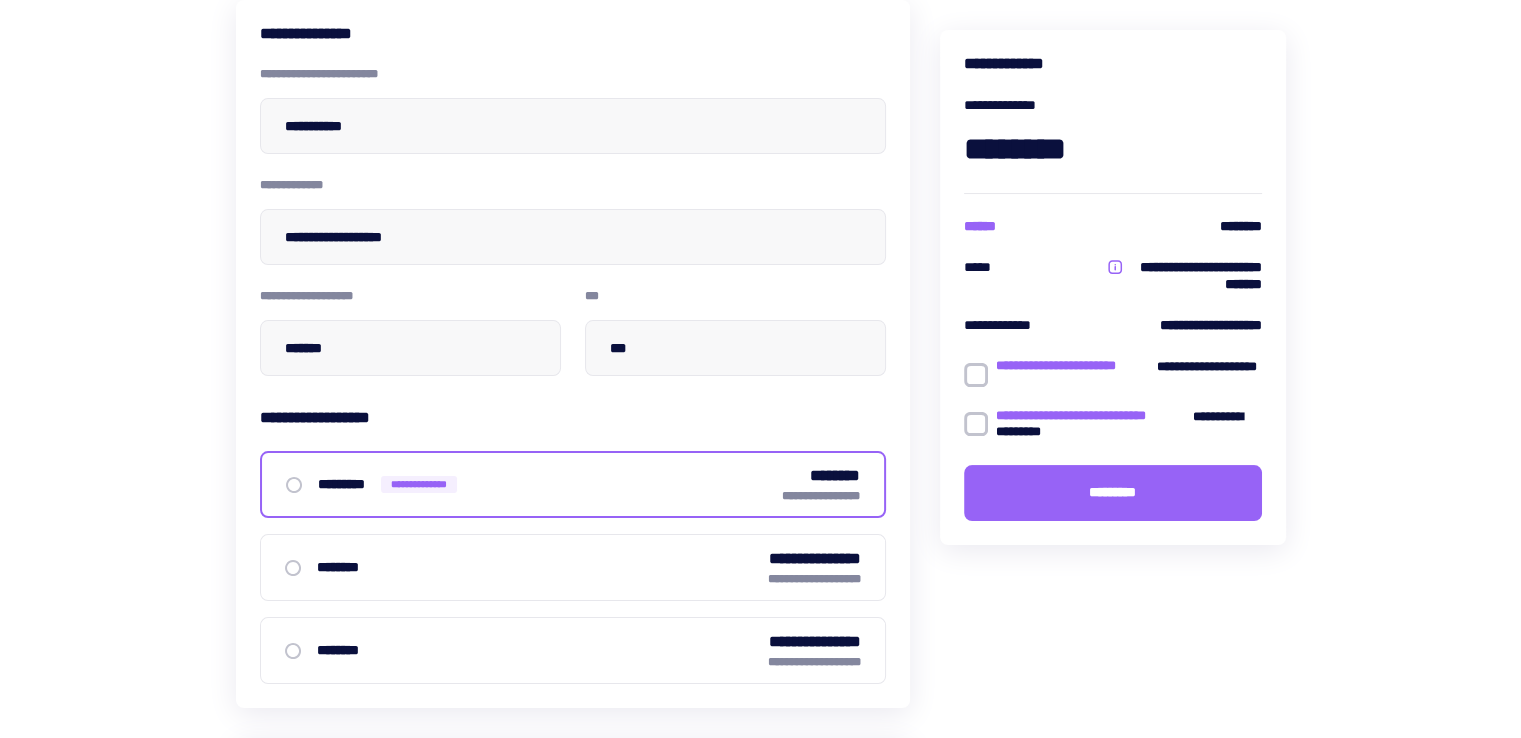 click at bounding box center [976, 375] 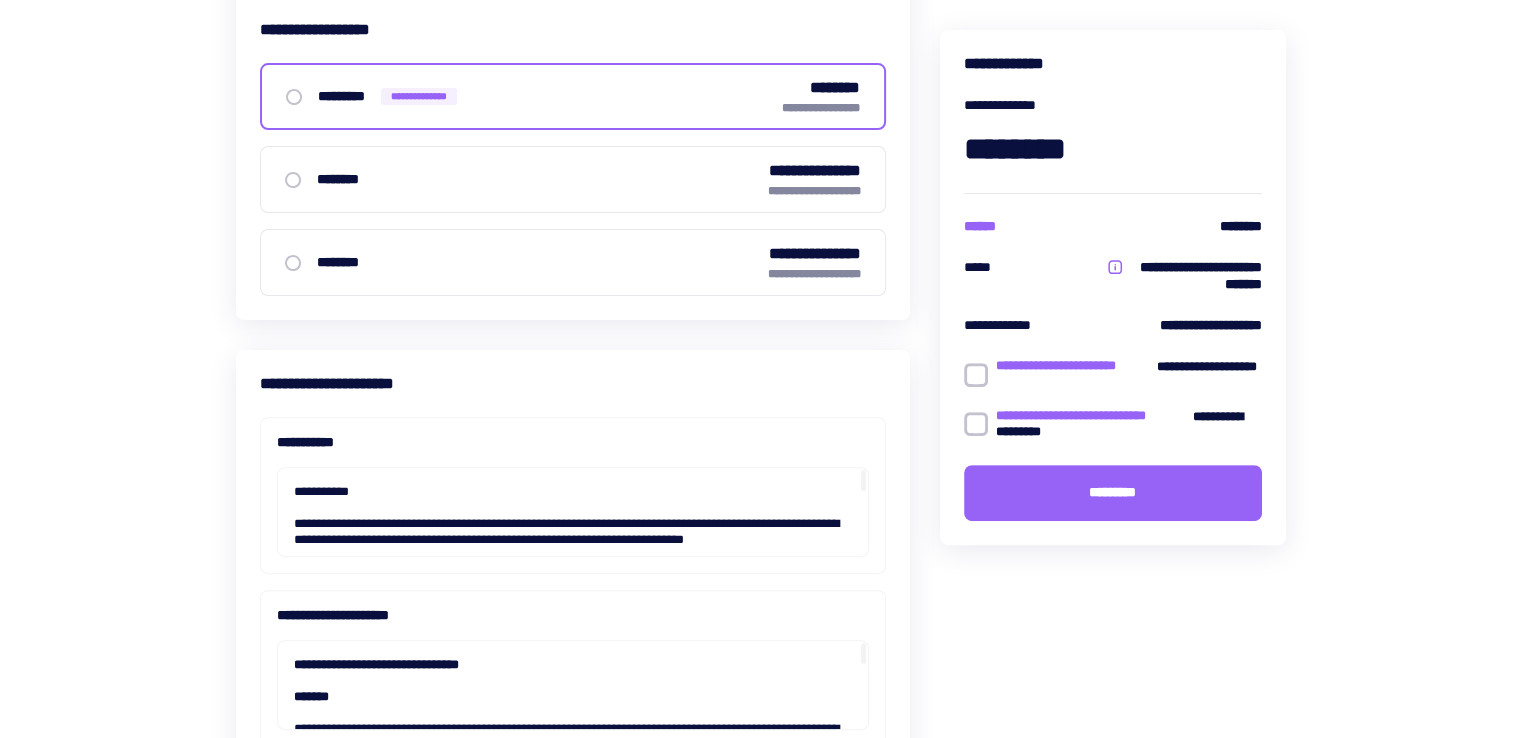 scroll, scrollTop: 600, scrollLeft: 0, axis: vertical 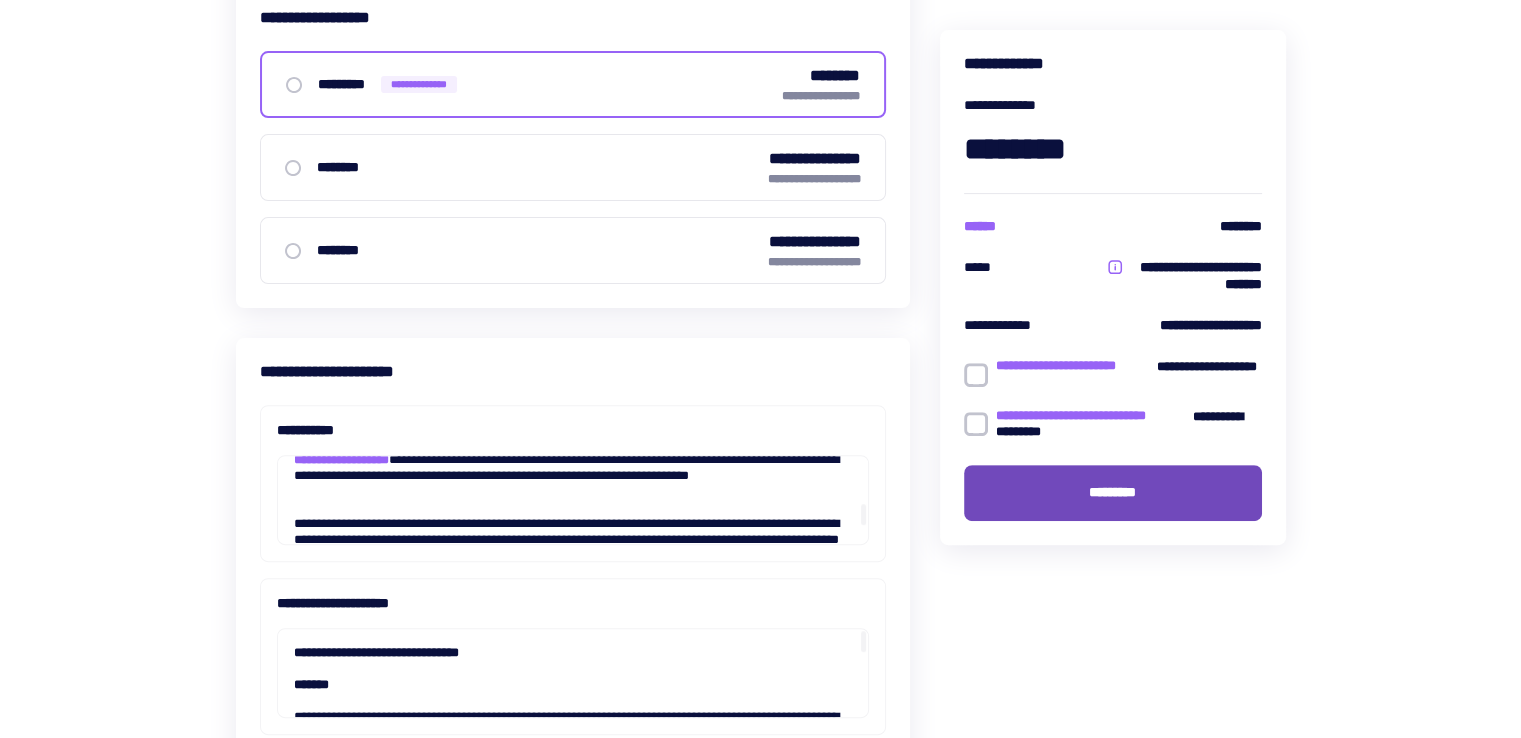 click on "*********" at bounding box center [1113, 493] 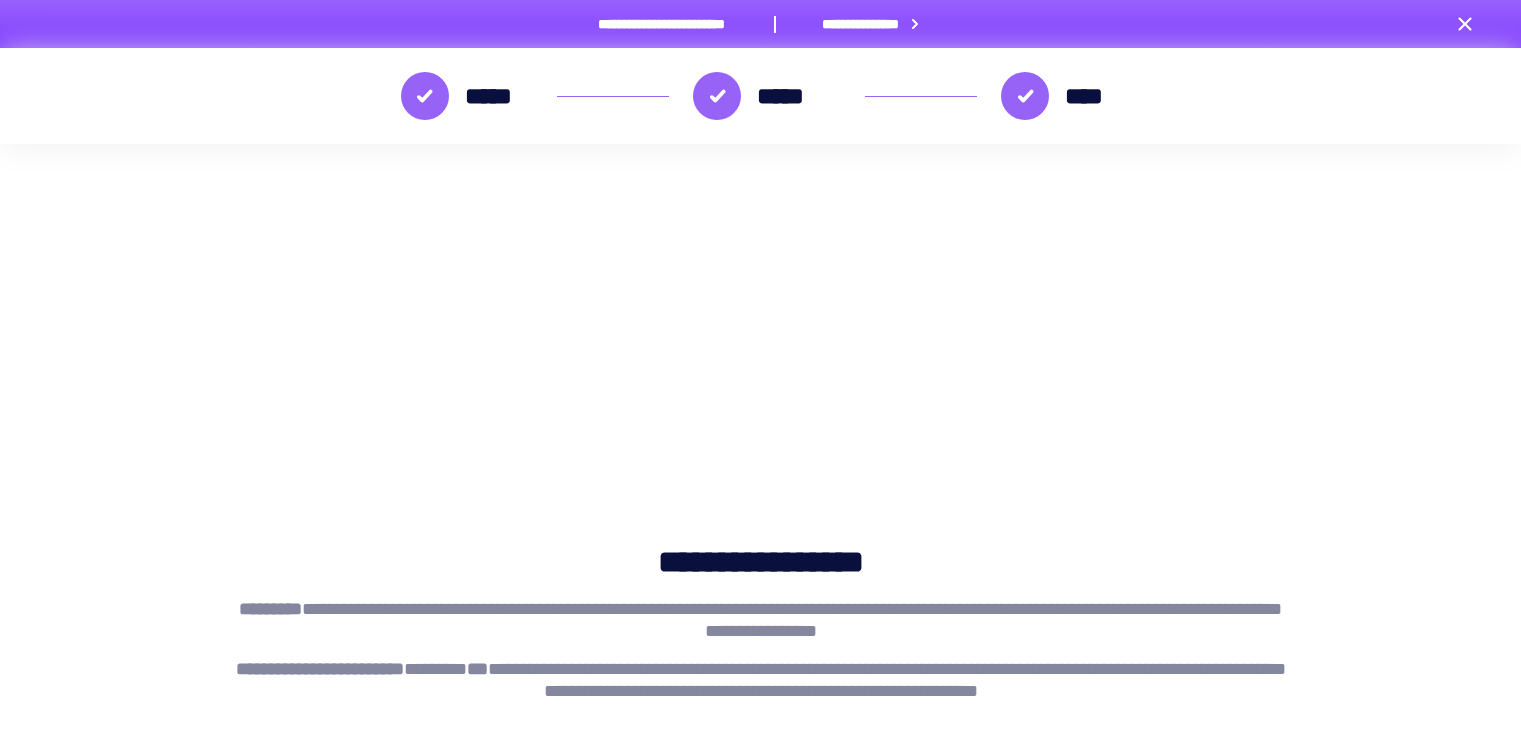scroll, scrollTop: 0, scrollLeft: 0, axis: both 